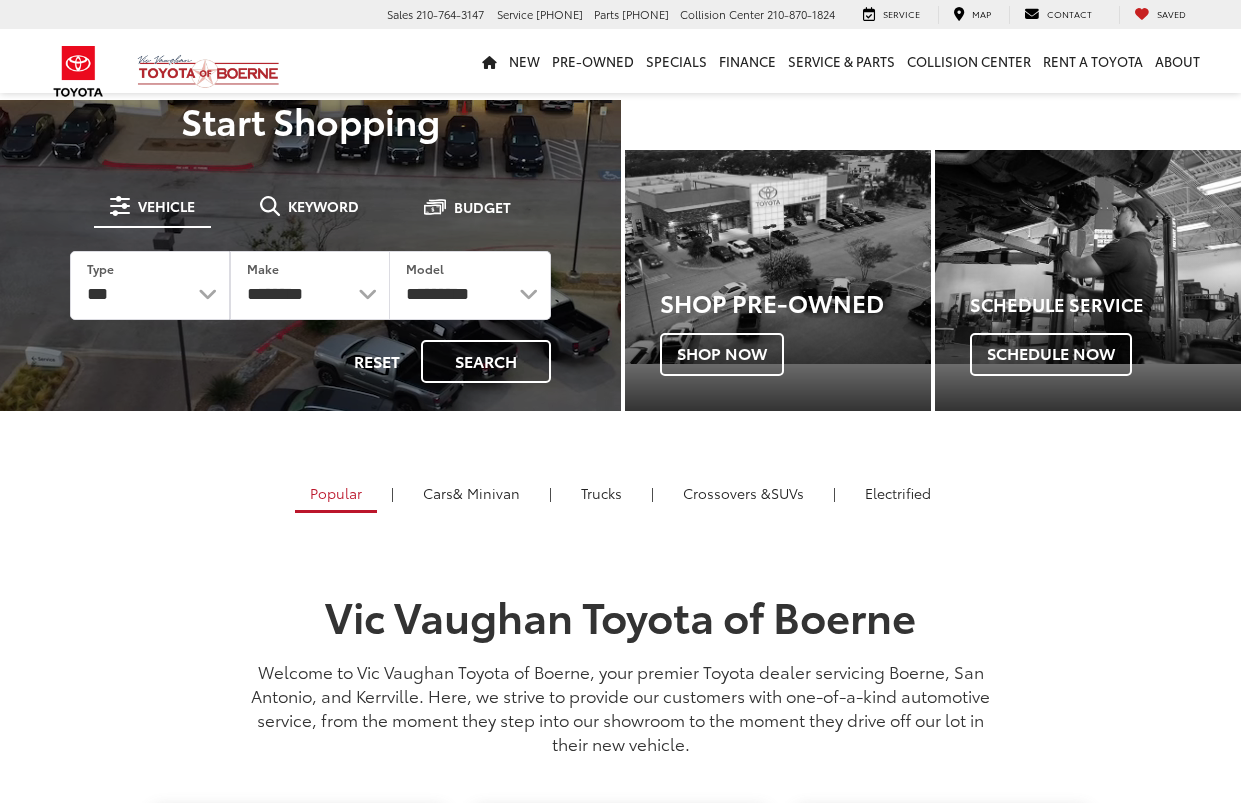 scroll, scrollTop: 0, scrollLeft: 0, axis: both 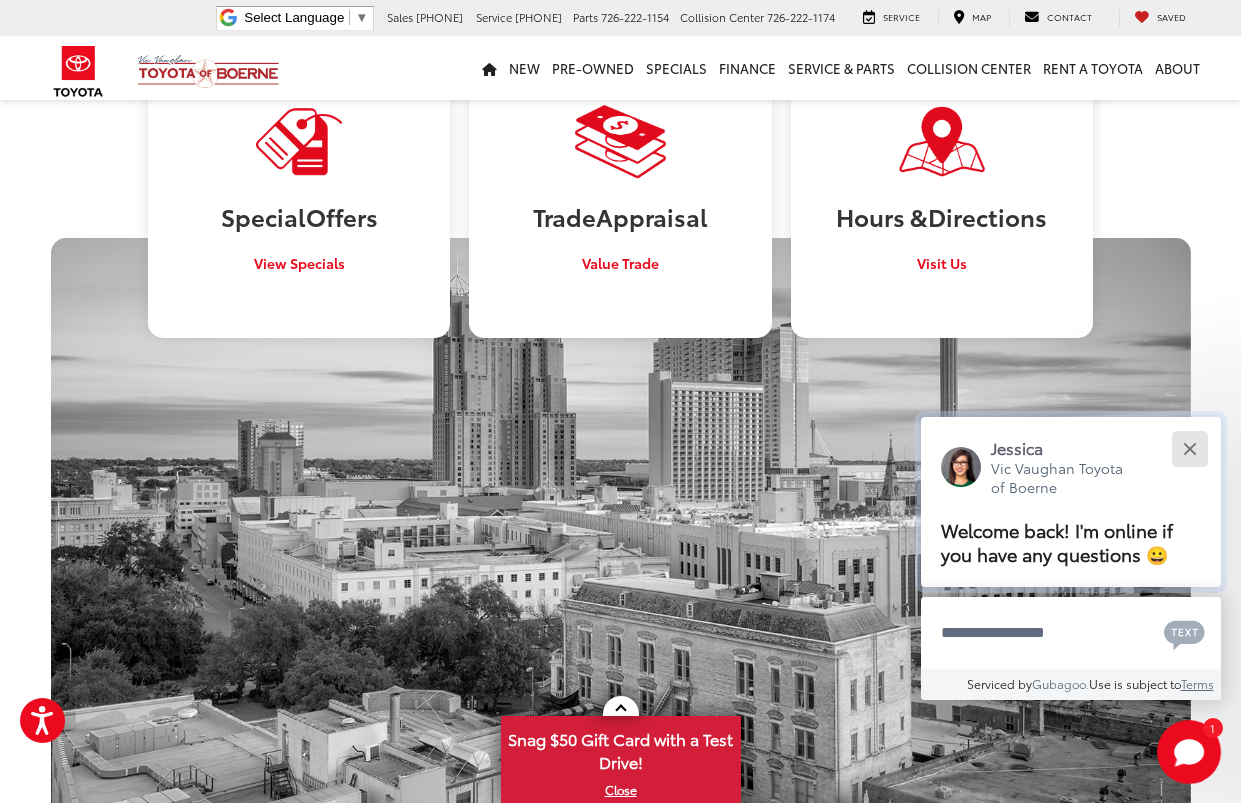 click at bounding box center (1189, 448) 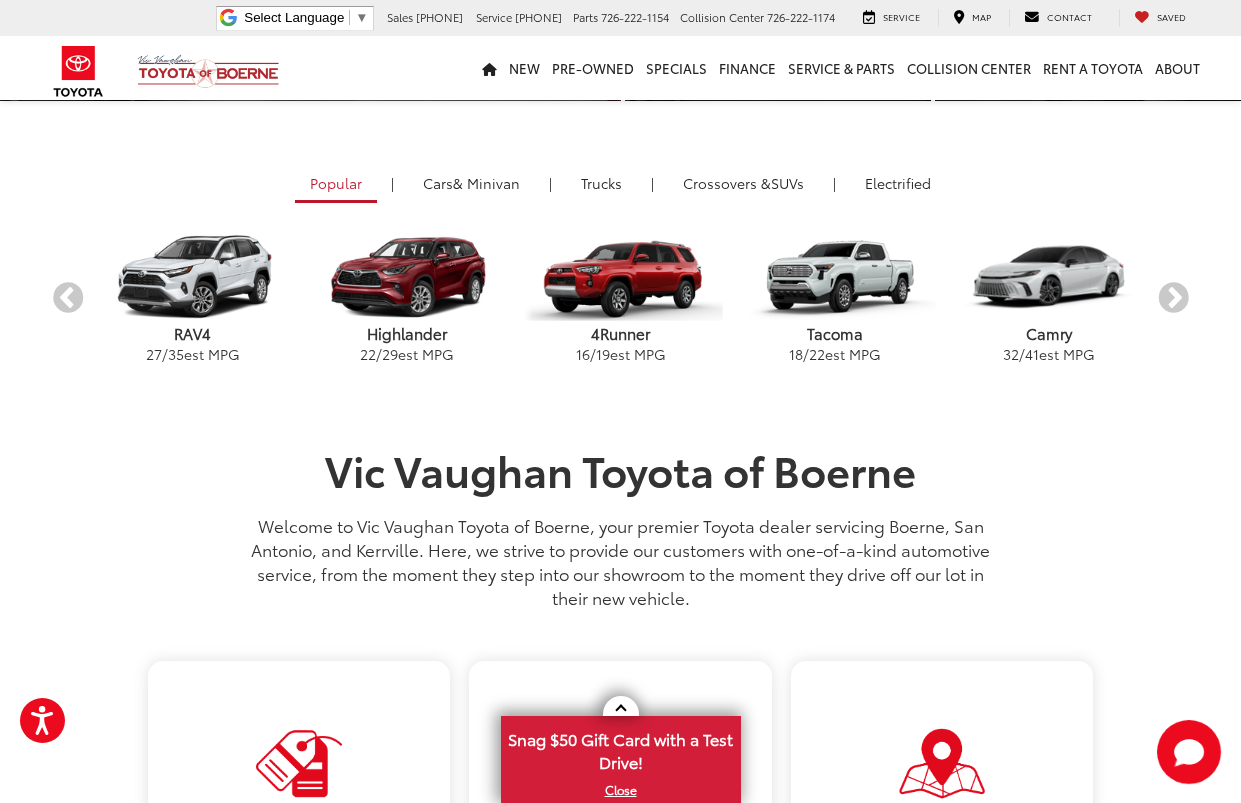 scroll, scrollTop: 400, scrollLeft: 0, axis: vertical 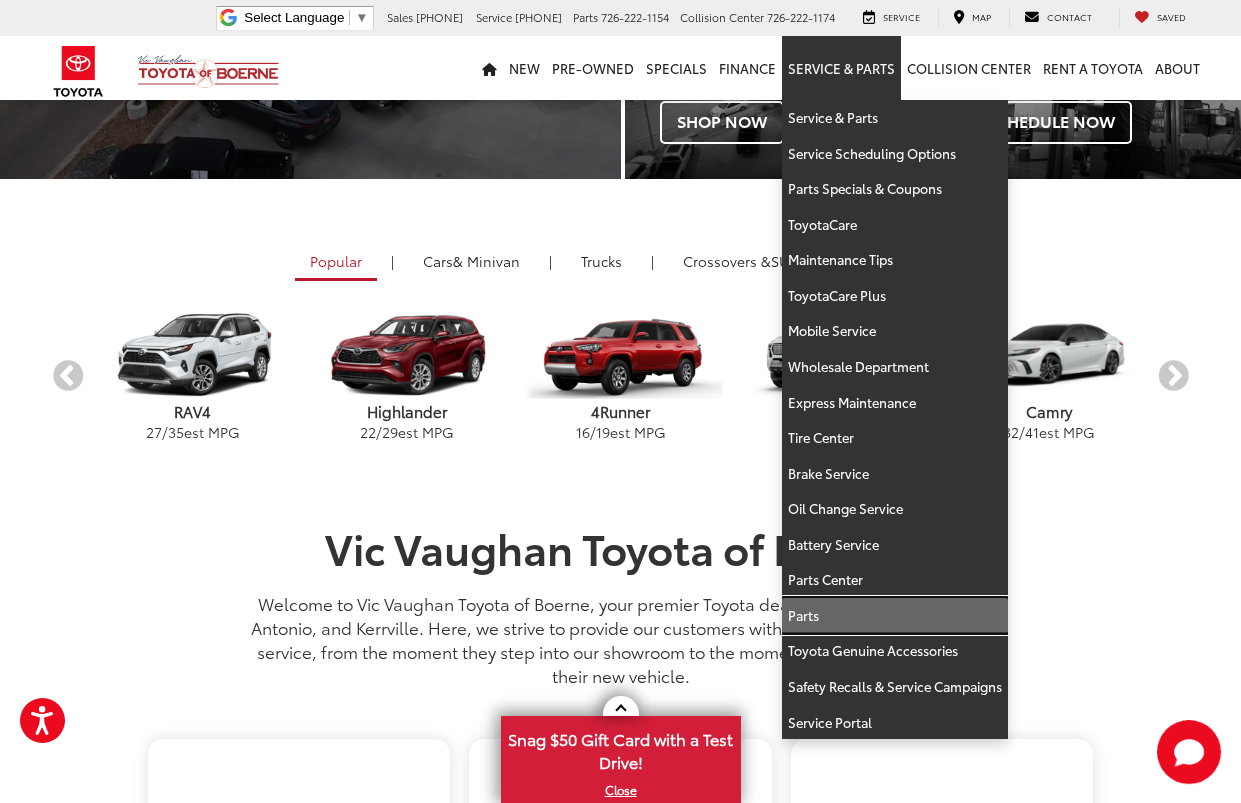 click on "Parts" at bounding box center (895, 616) 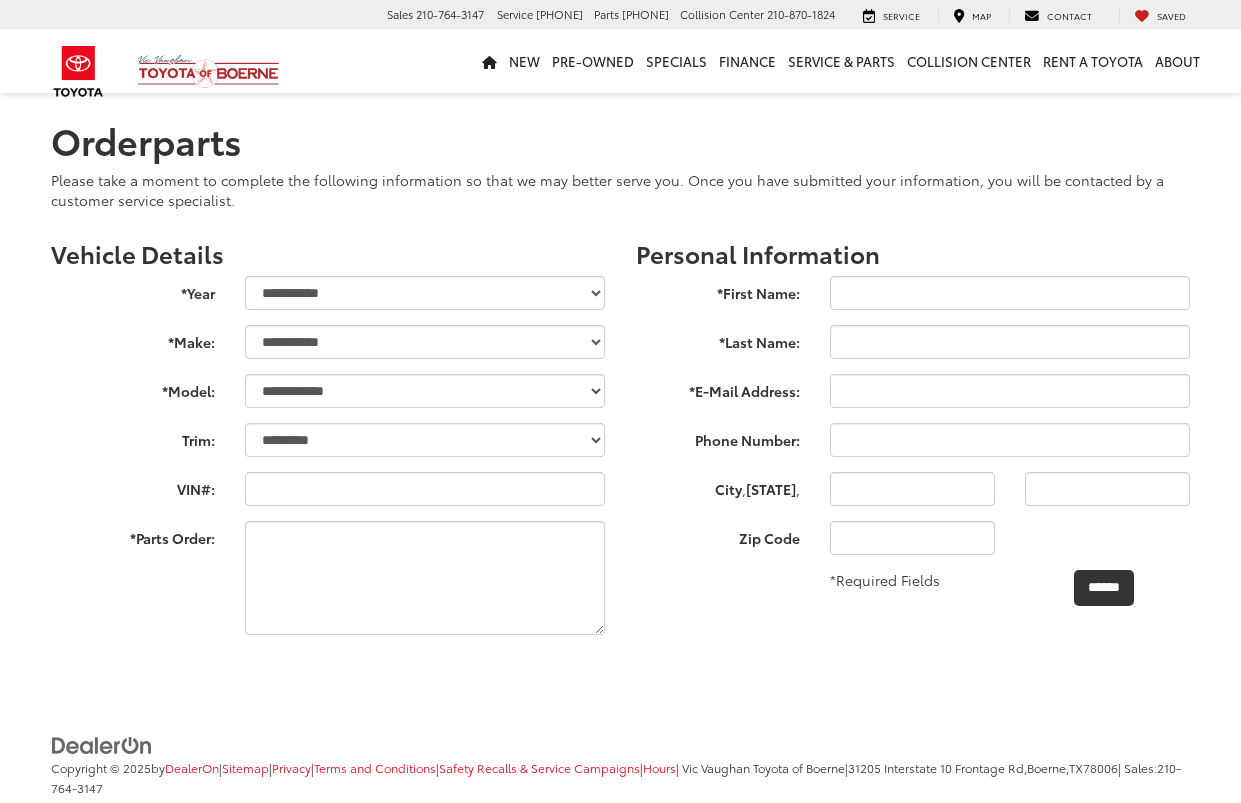 scroll, scrollTop: 0, scrollLeft: 0, axis: both 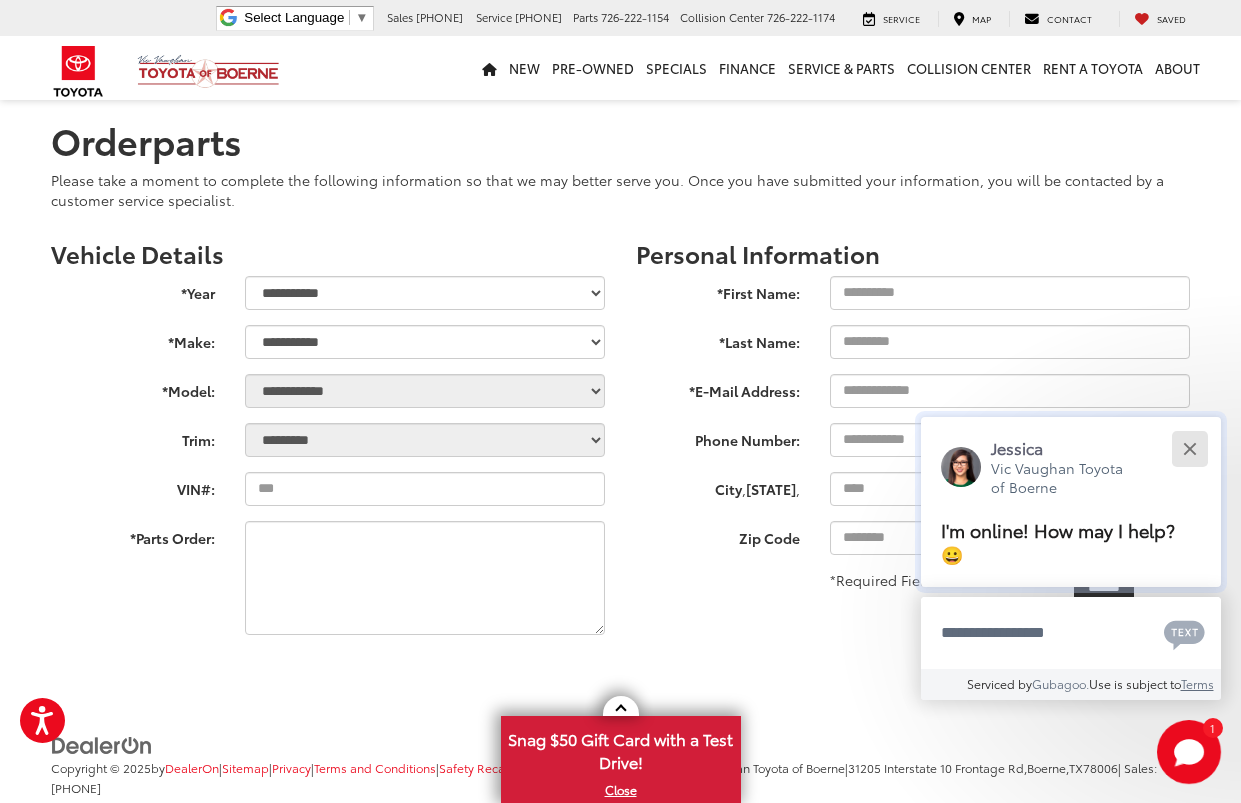 click at bounding box center (1189, 448) 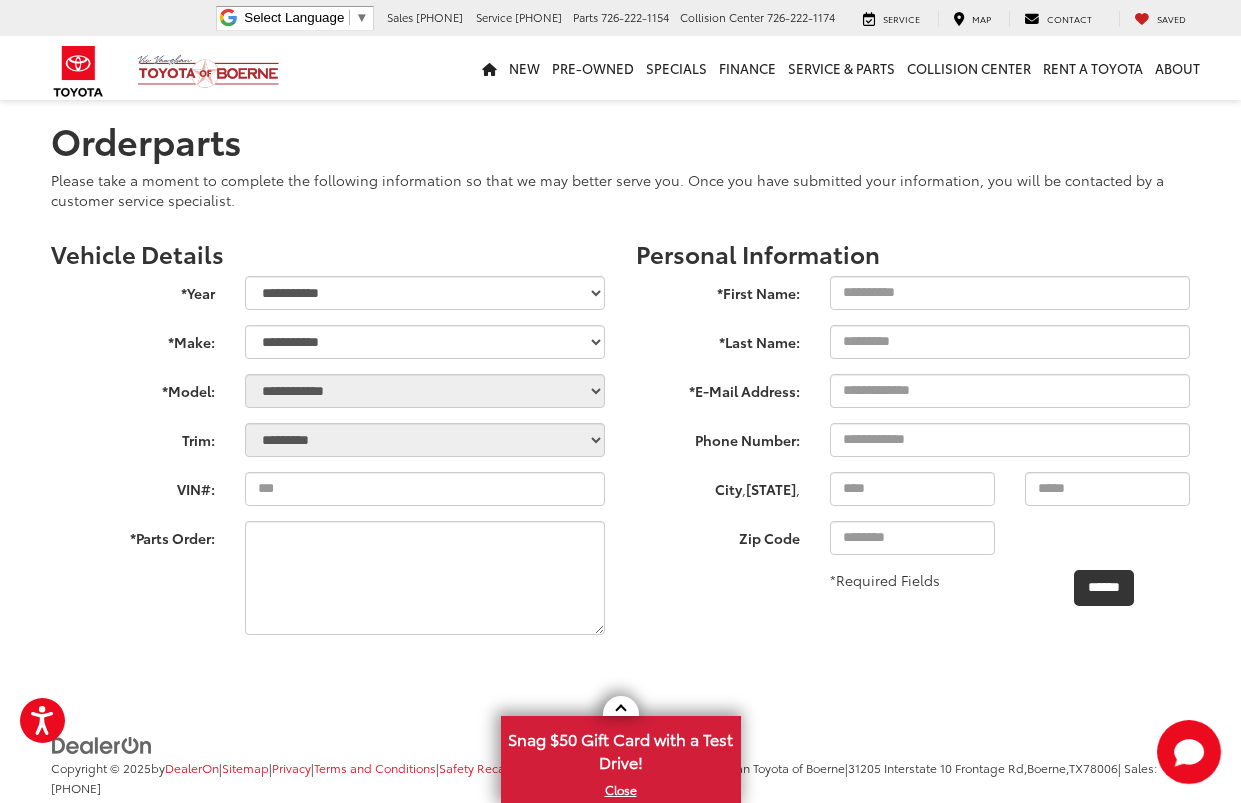 click on "Orderparts" at bounding box center (621, 140) 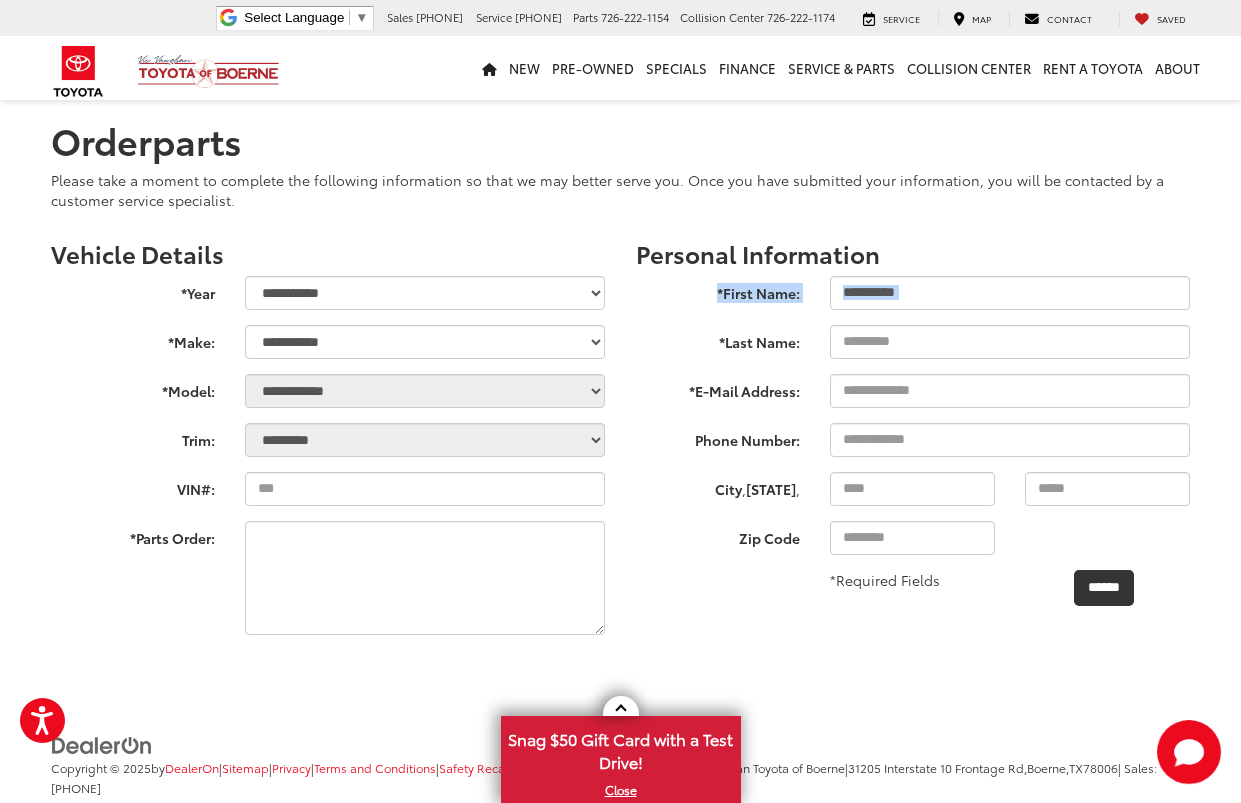 drag, startPoint x: 702, startPoint y: 357, endPoint x: 698, endPoint y: 376, distance: 19.416489 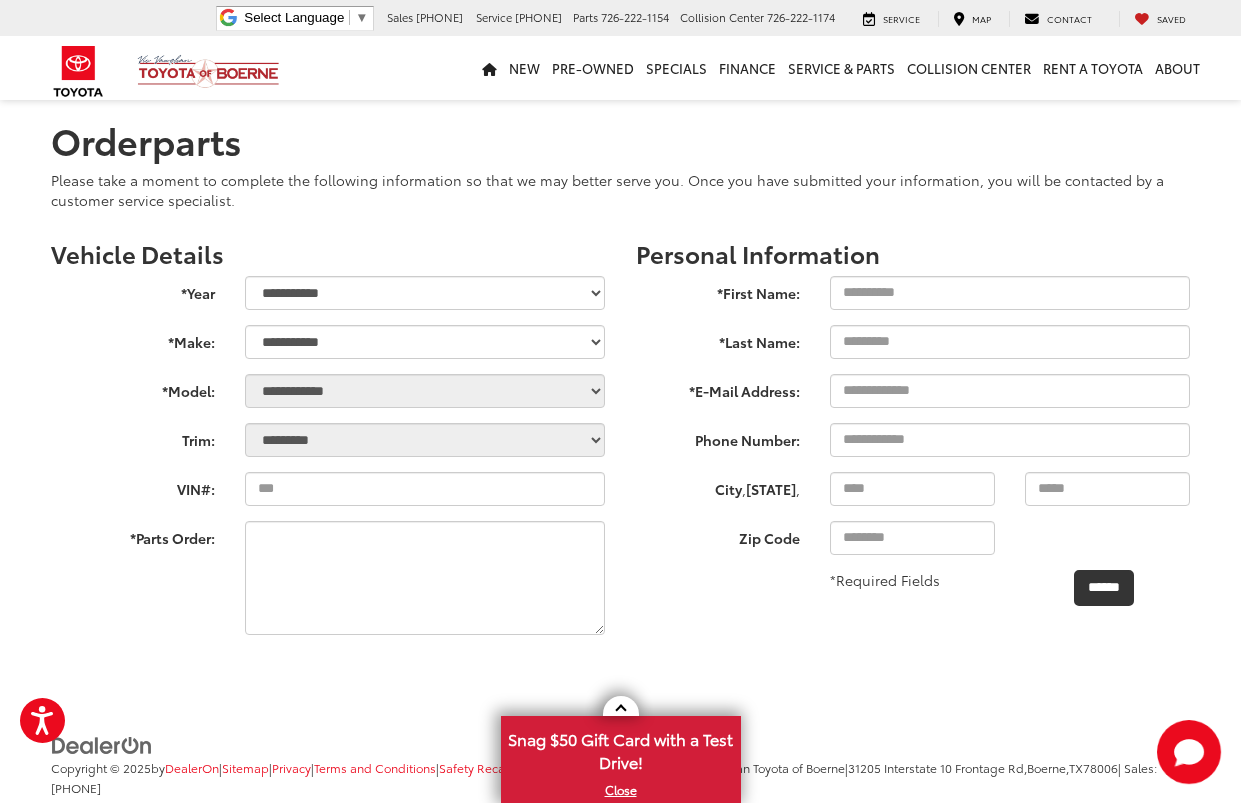 click on "Personal Information" at bounding box center (913, 253) 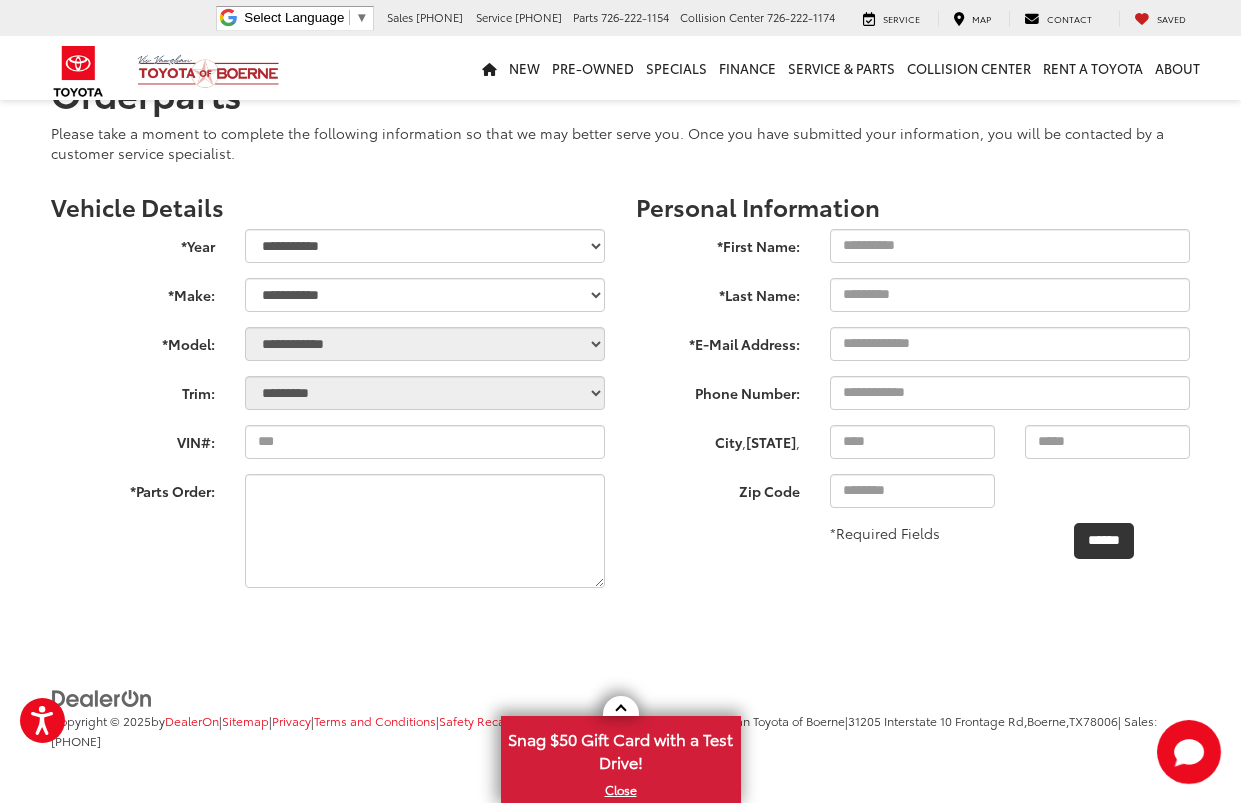 scroll, scrollTop: 73, scrollLeft: 0, axis: vertical 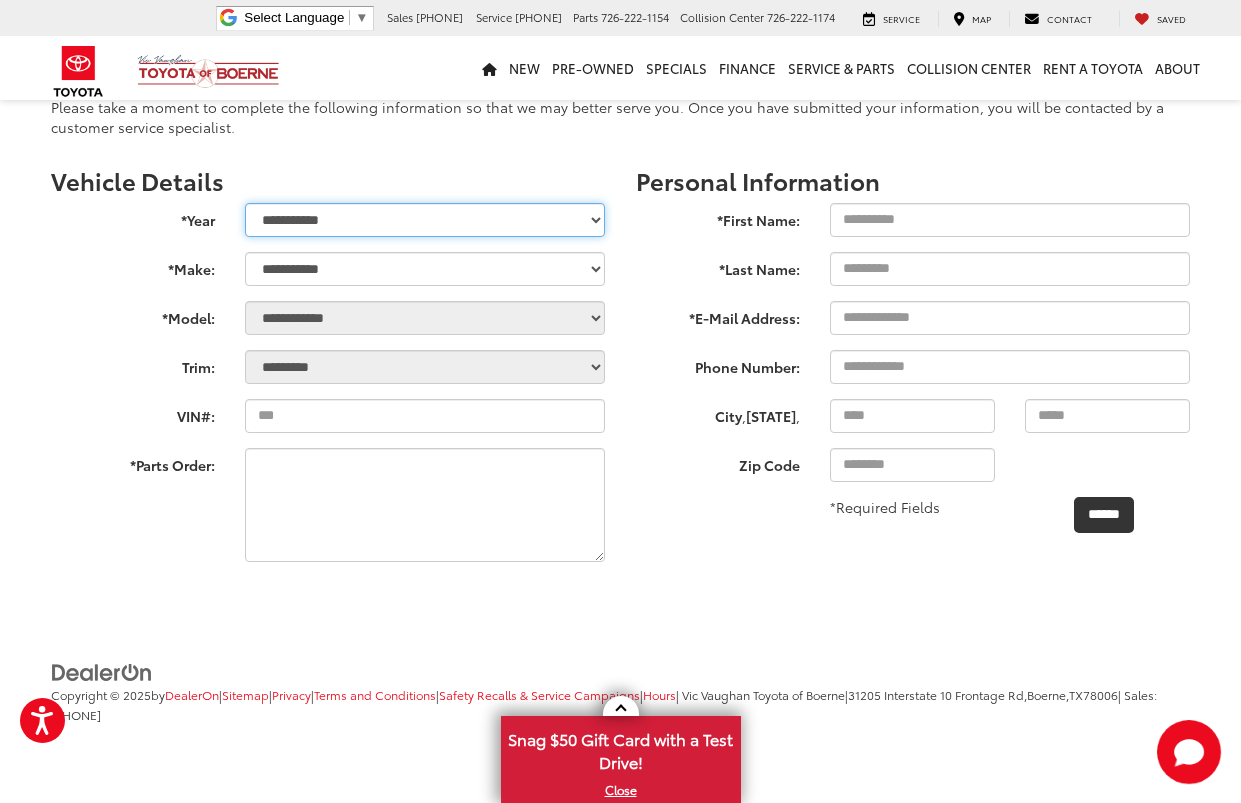 click on "**********" at bounding box center [425, 220] 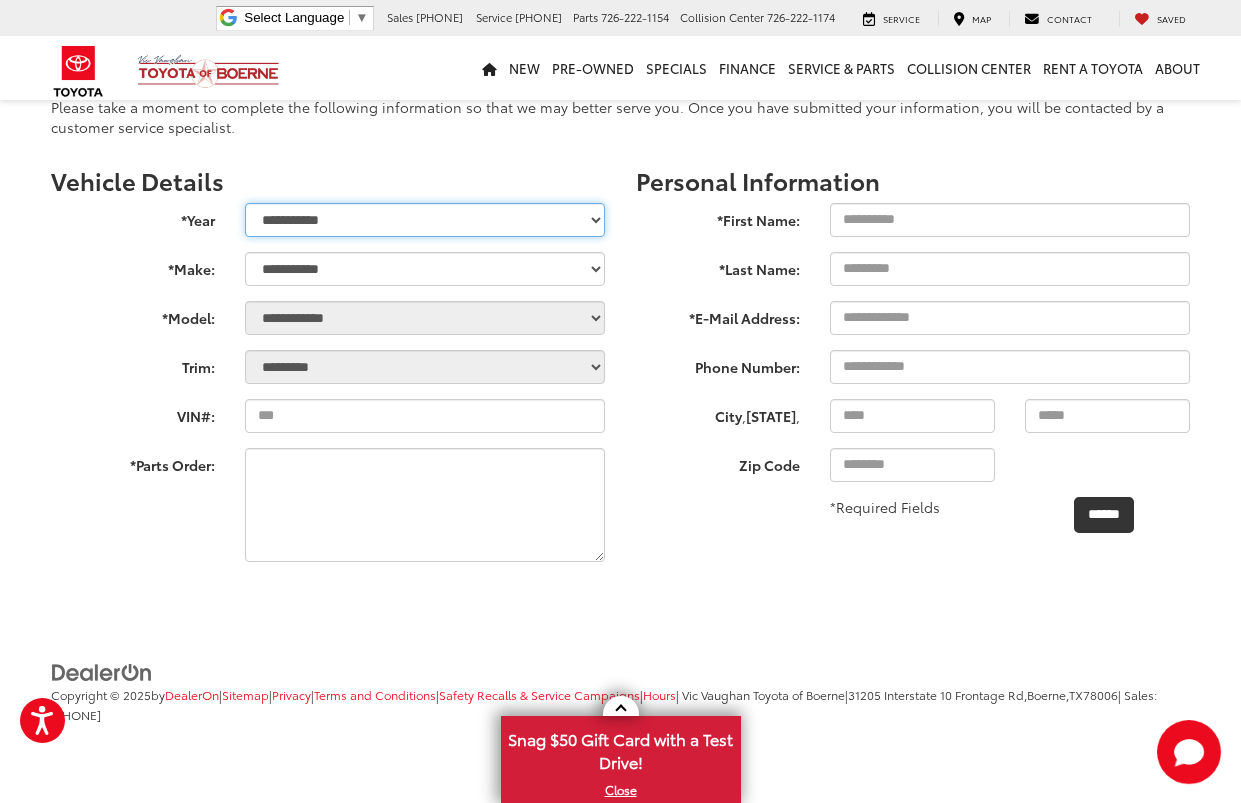 select on "****" 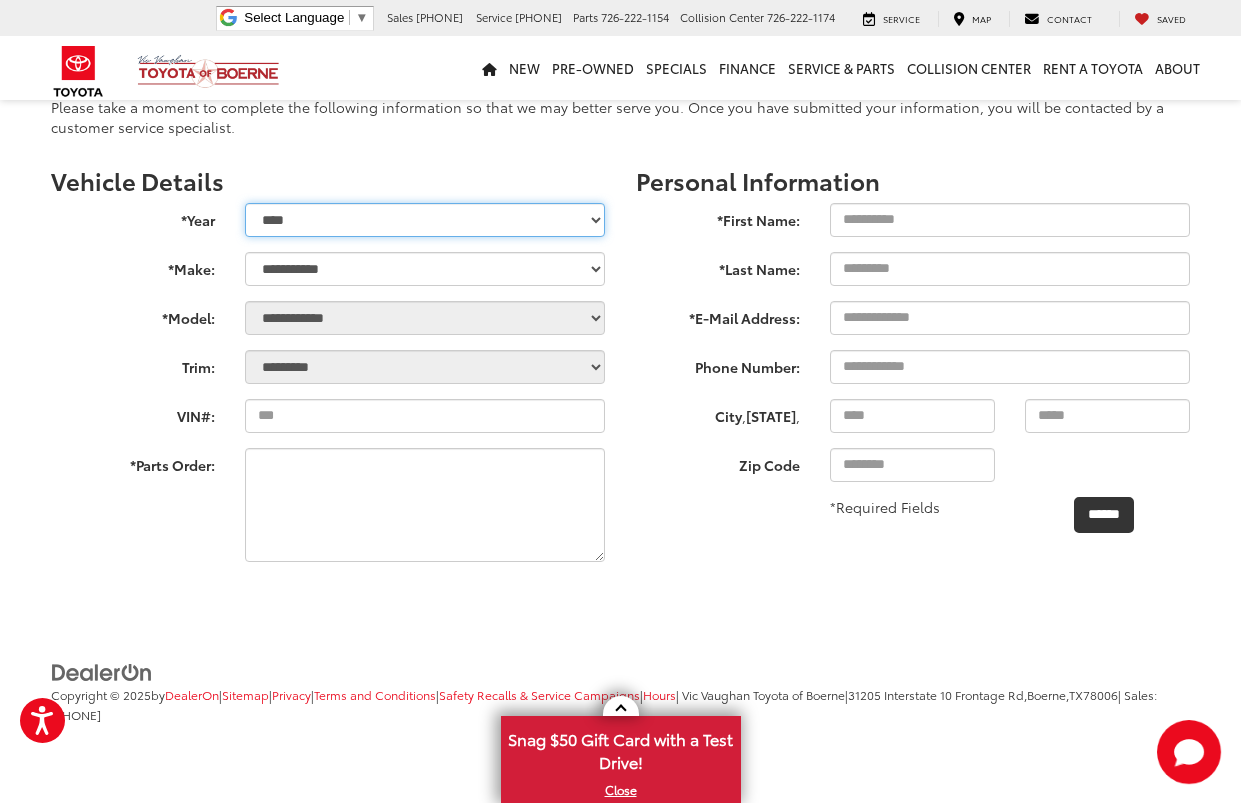 click on "**********" at bounding box center (425, 220) 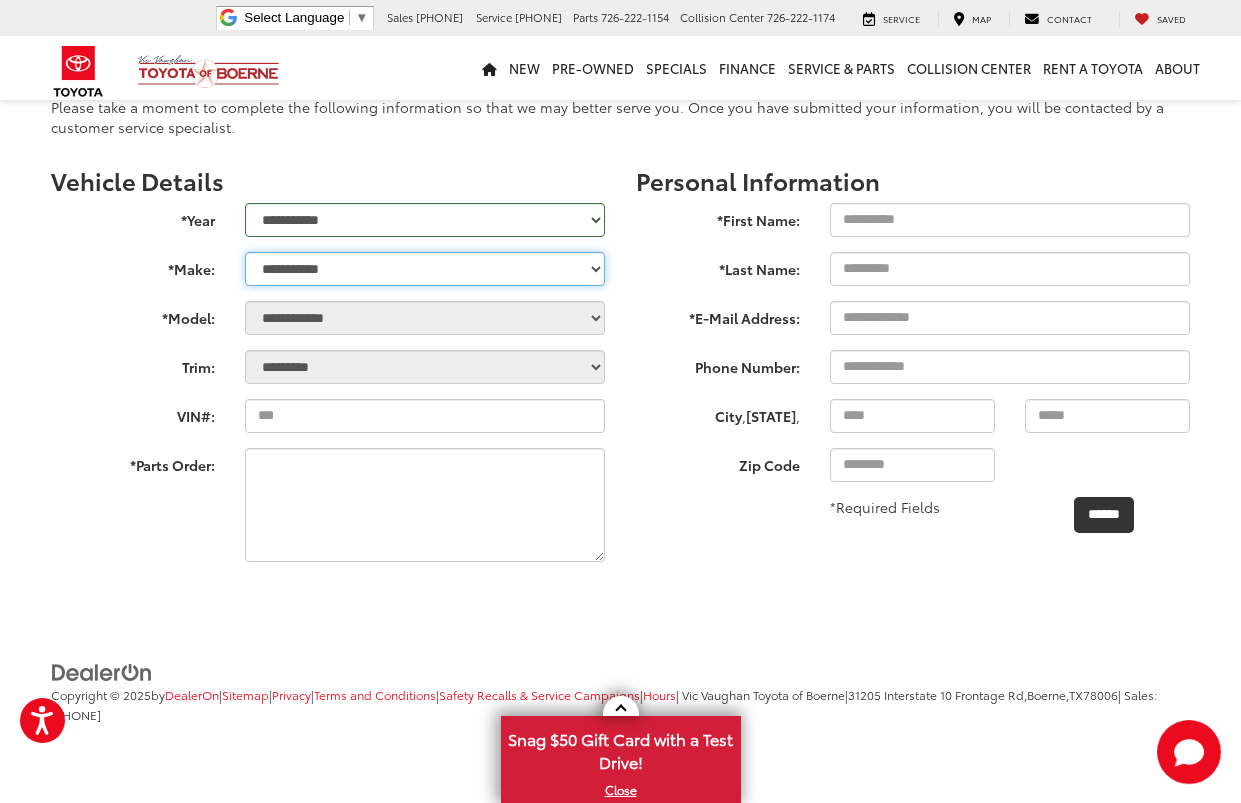 click on "**********" at bounding box center [425, 269] 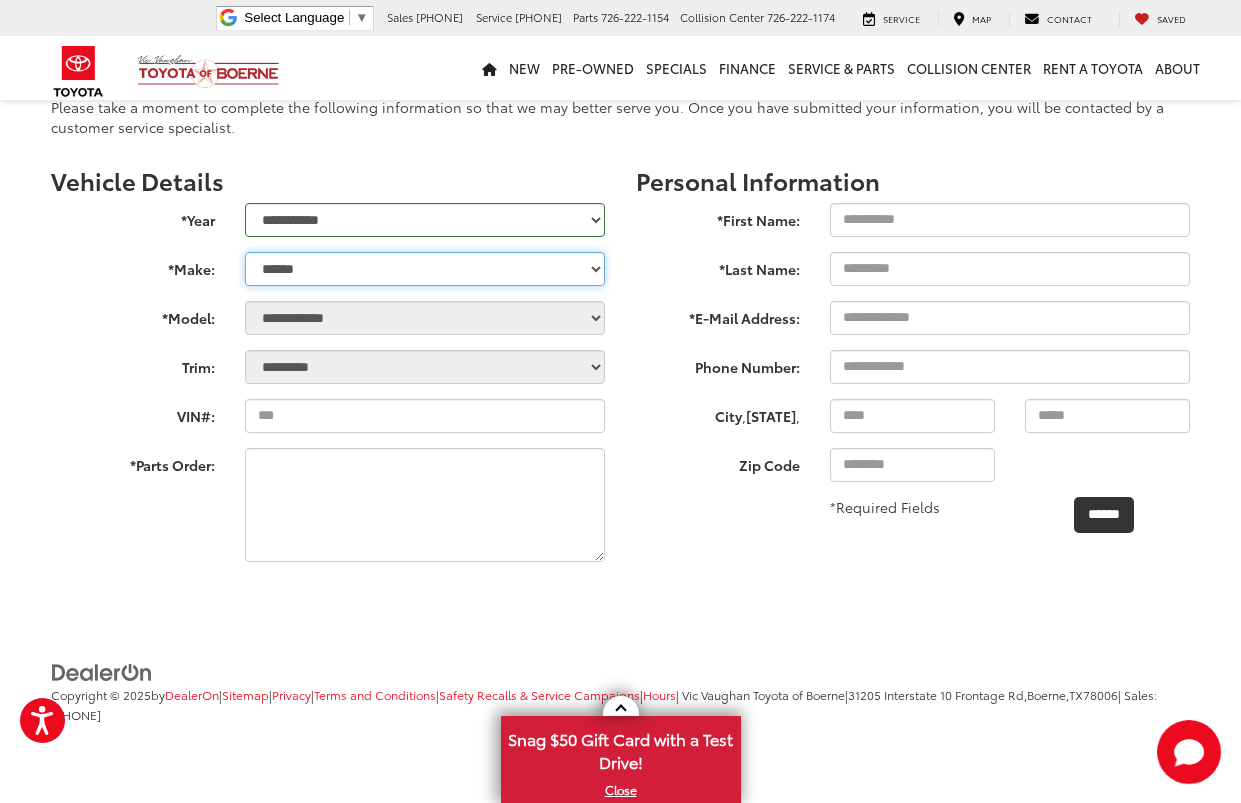 click on "**********" at bounding box center [425, 269] 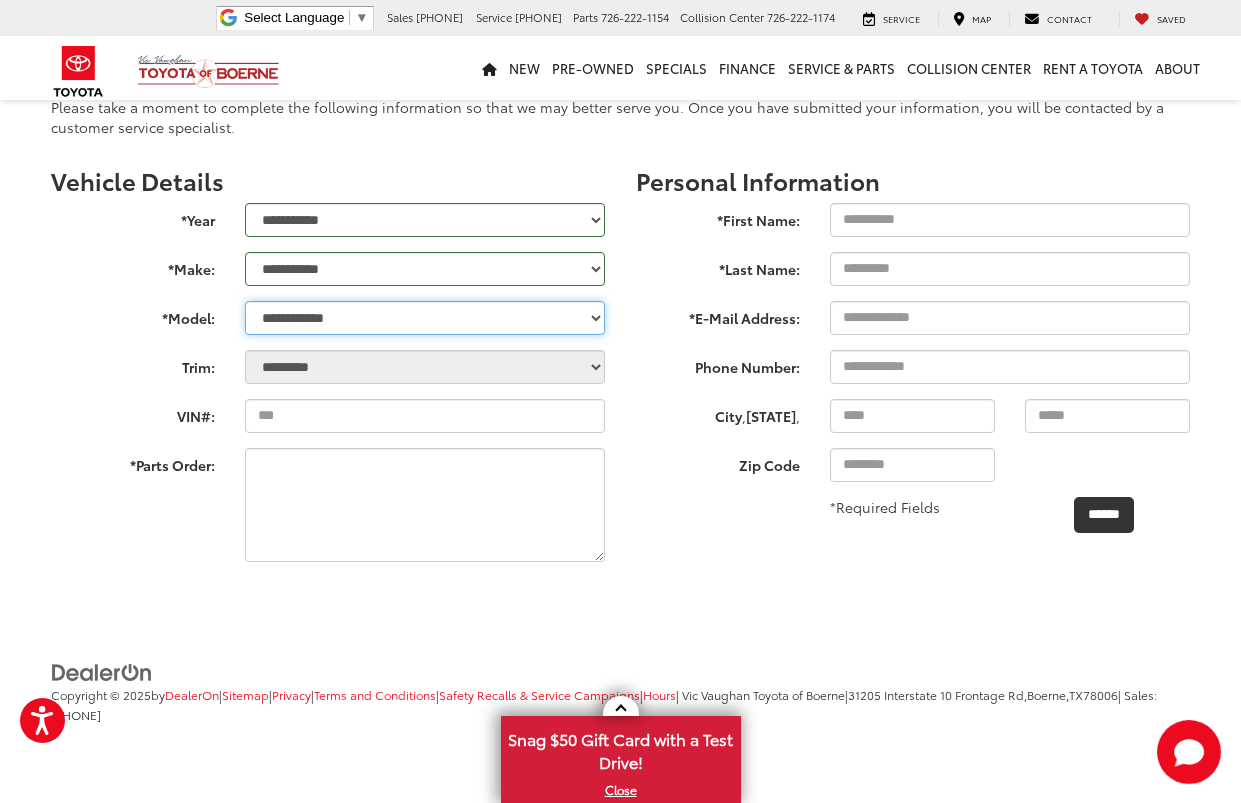 click on "**********" at bounding box center (425, 318) 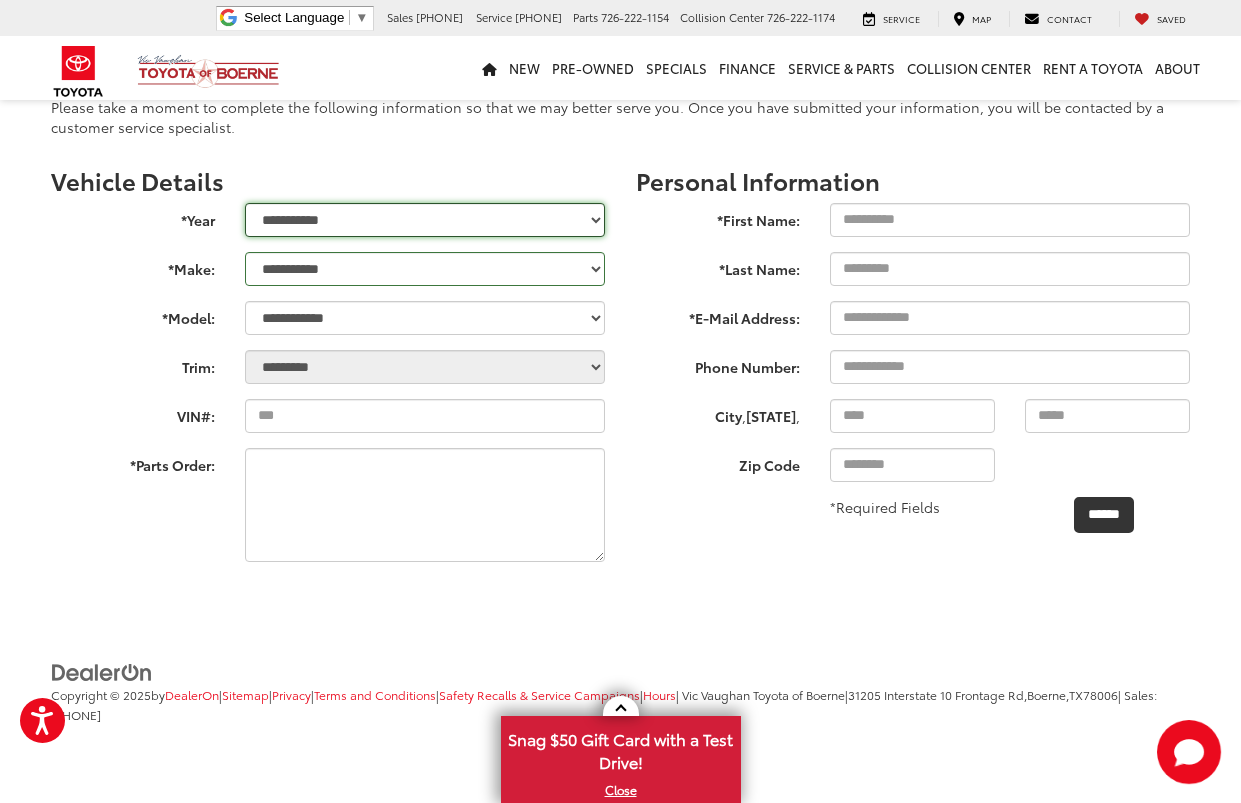 drag, startPoint x: 403, startPoint y: 207, endPoint x: 410, endPoint y: 198, distance: 11.401754 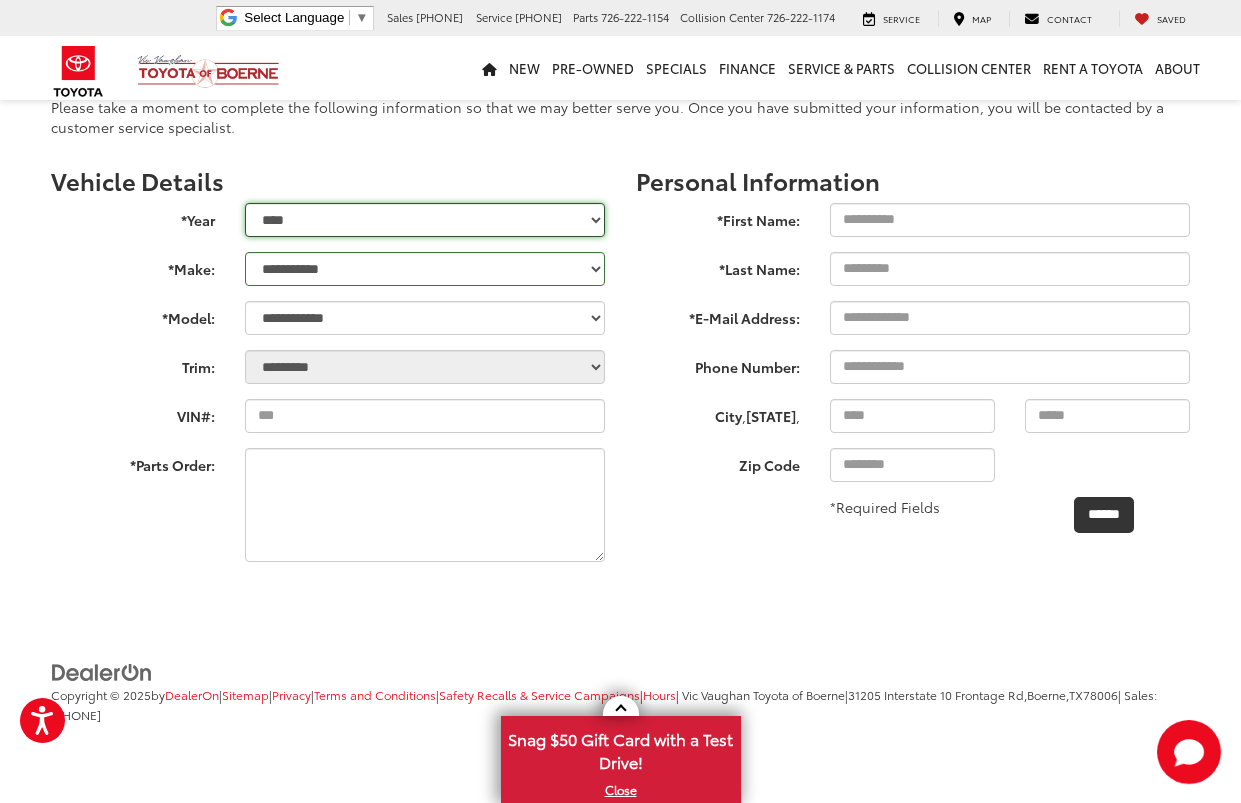 click on "**********" at bounding box center [425, 220] 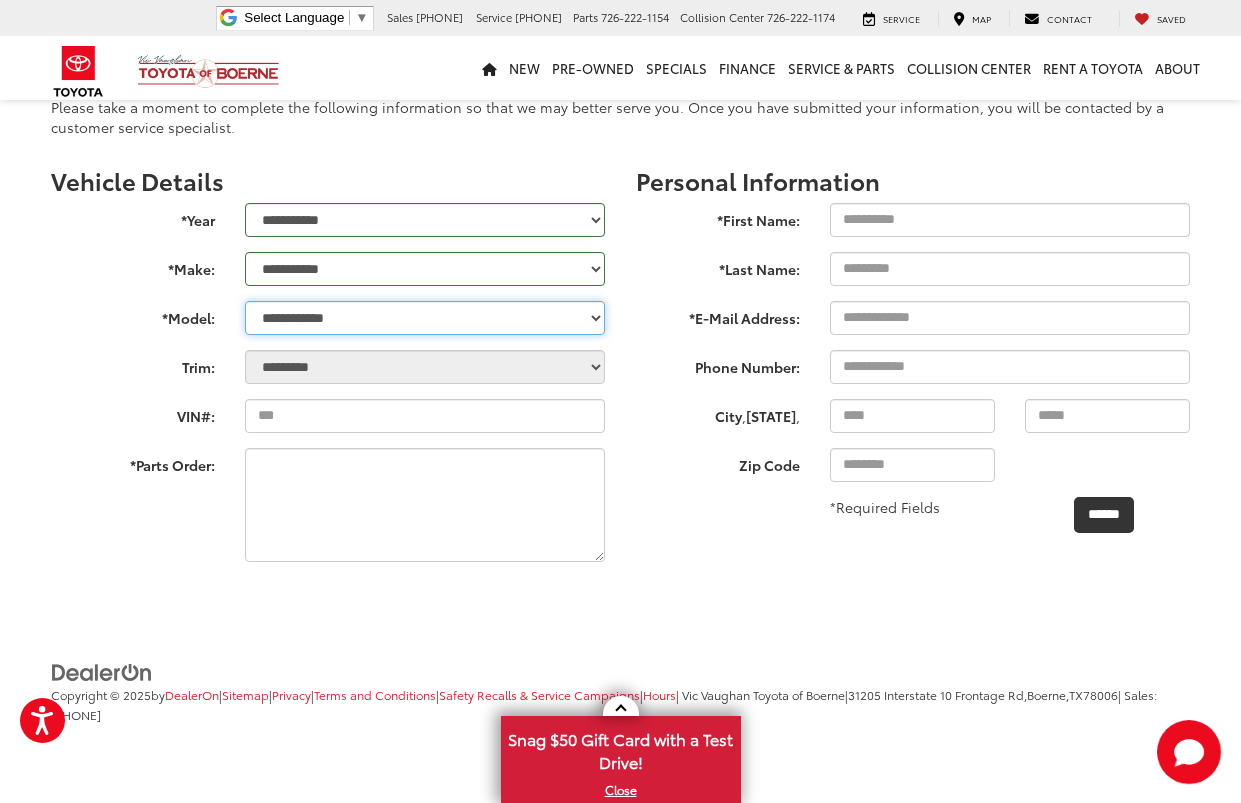 click on "[PHONE]" at bounding box center [425, 318] 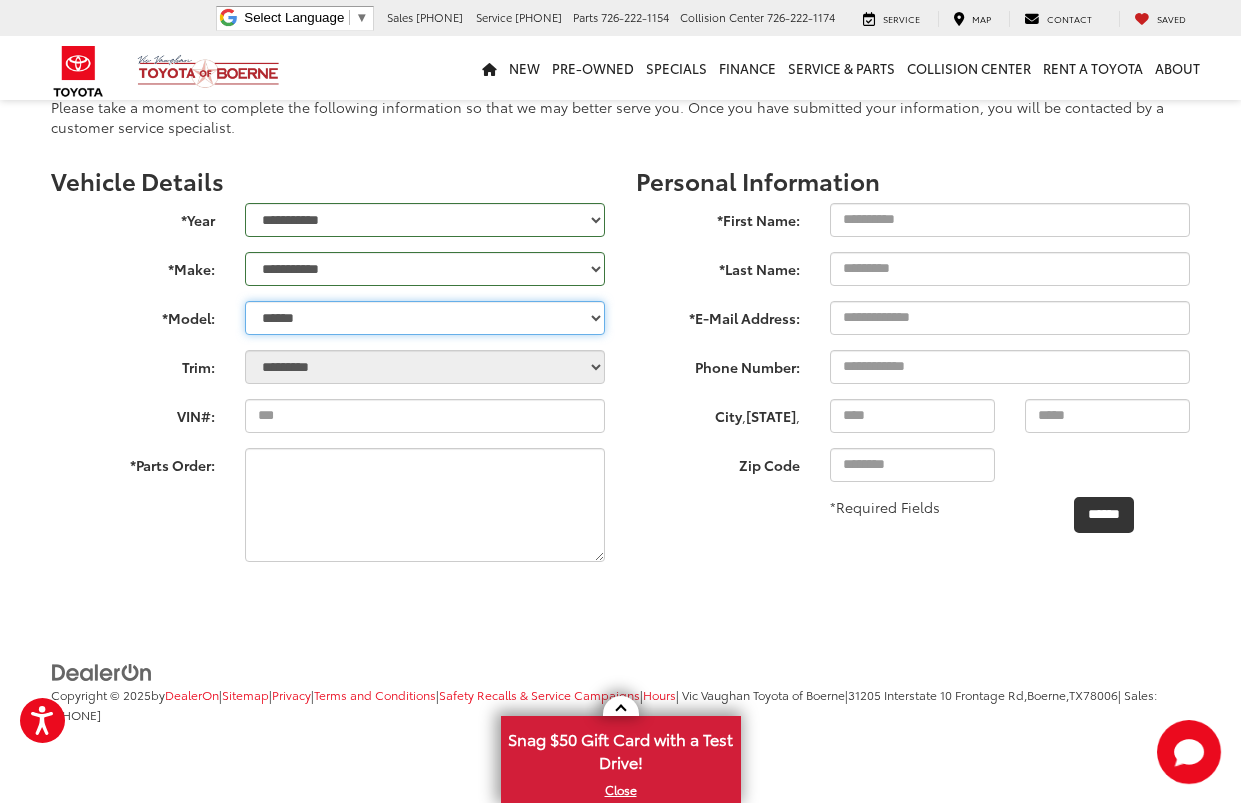 click on "[PHONE]" at bounding box center [425, 318] 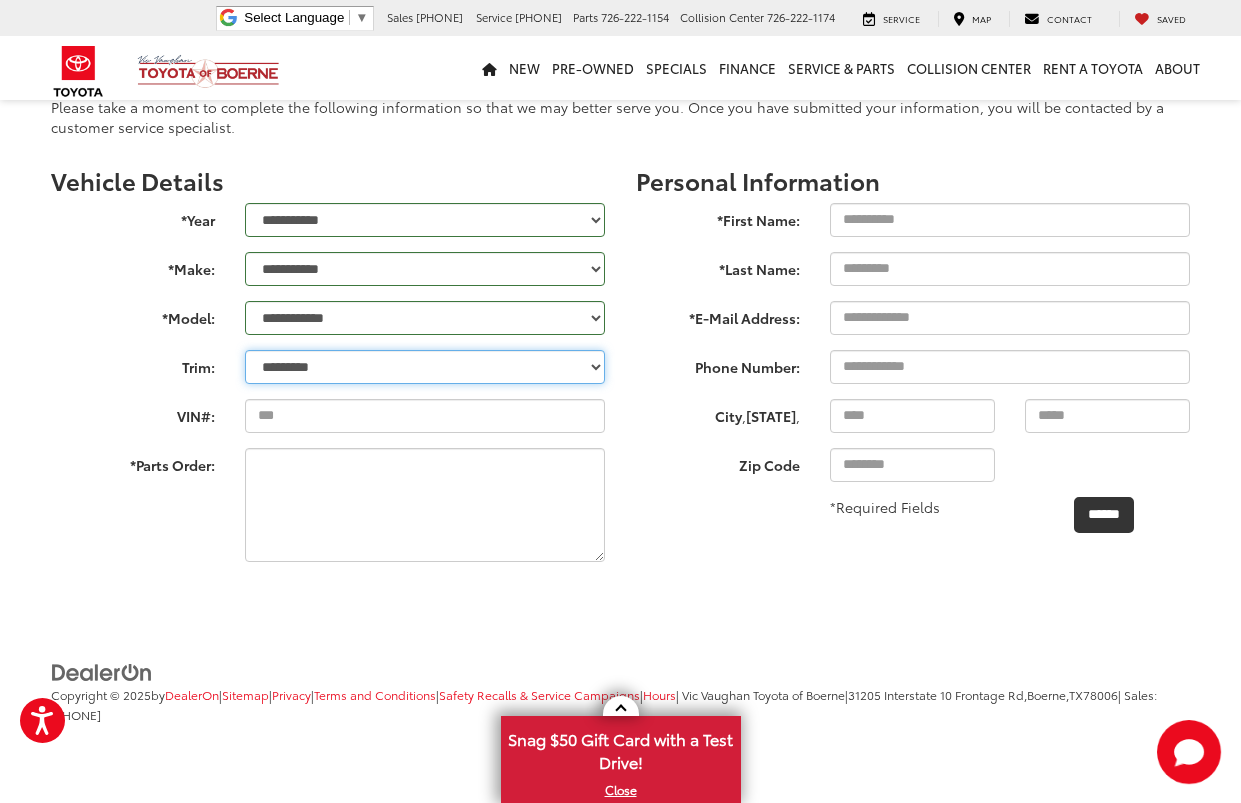 click on "**********" at bounding box center [425, 367] 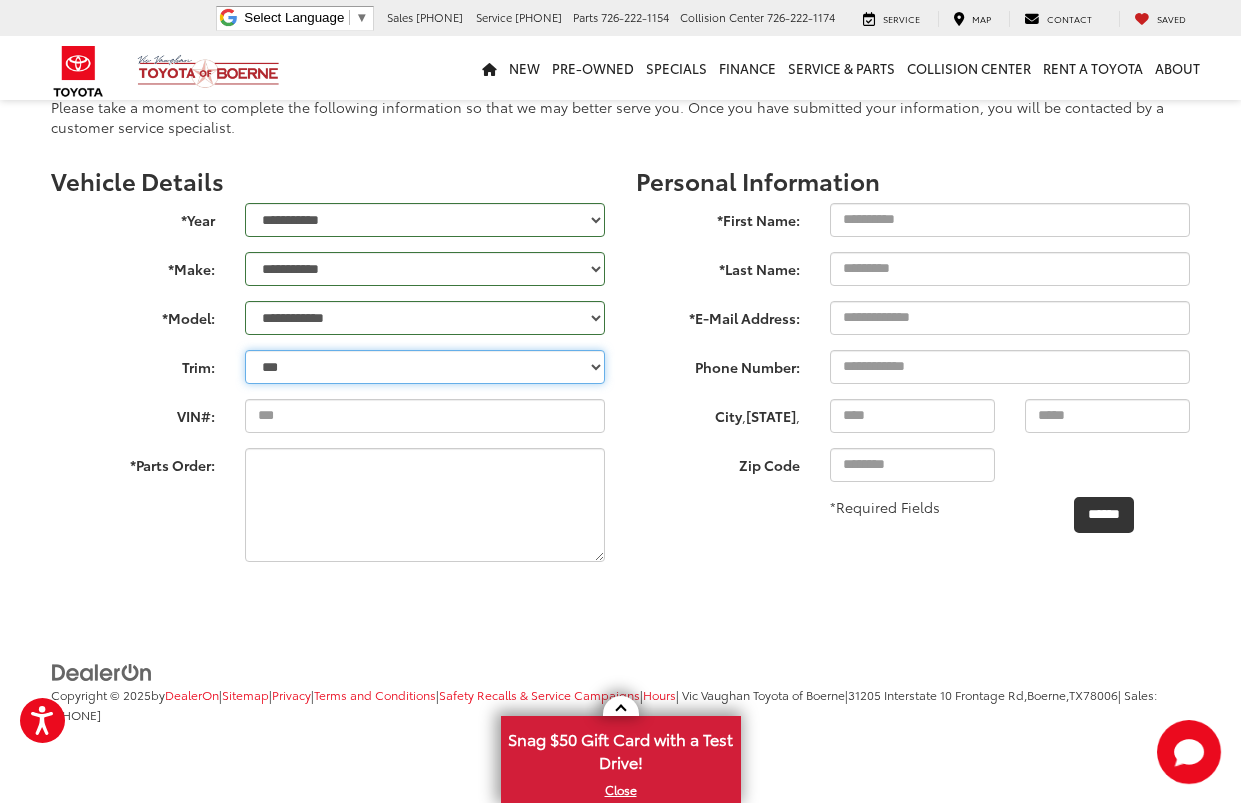 click on "**********" at bounding box center (425, 367) 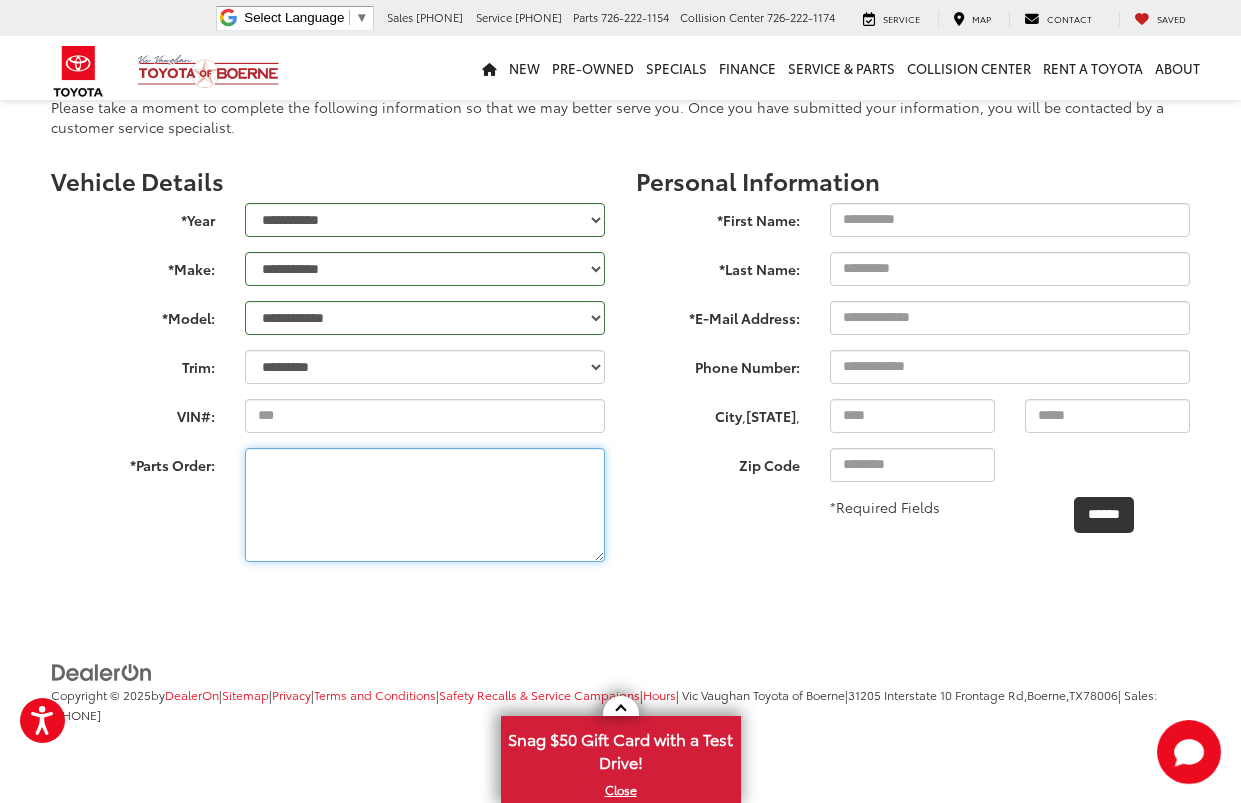 click on "*Parts Order:" at bounding box center (425, 505) 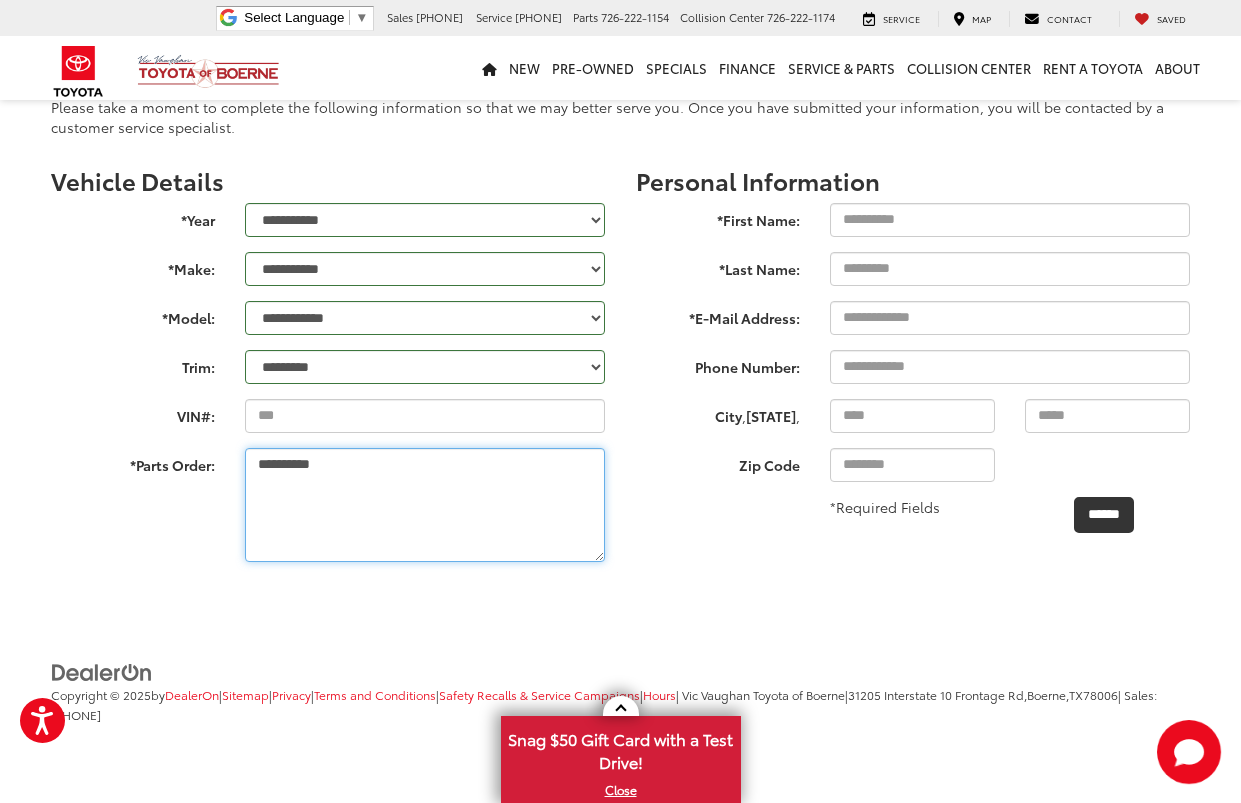 type on "**********" 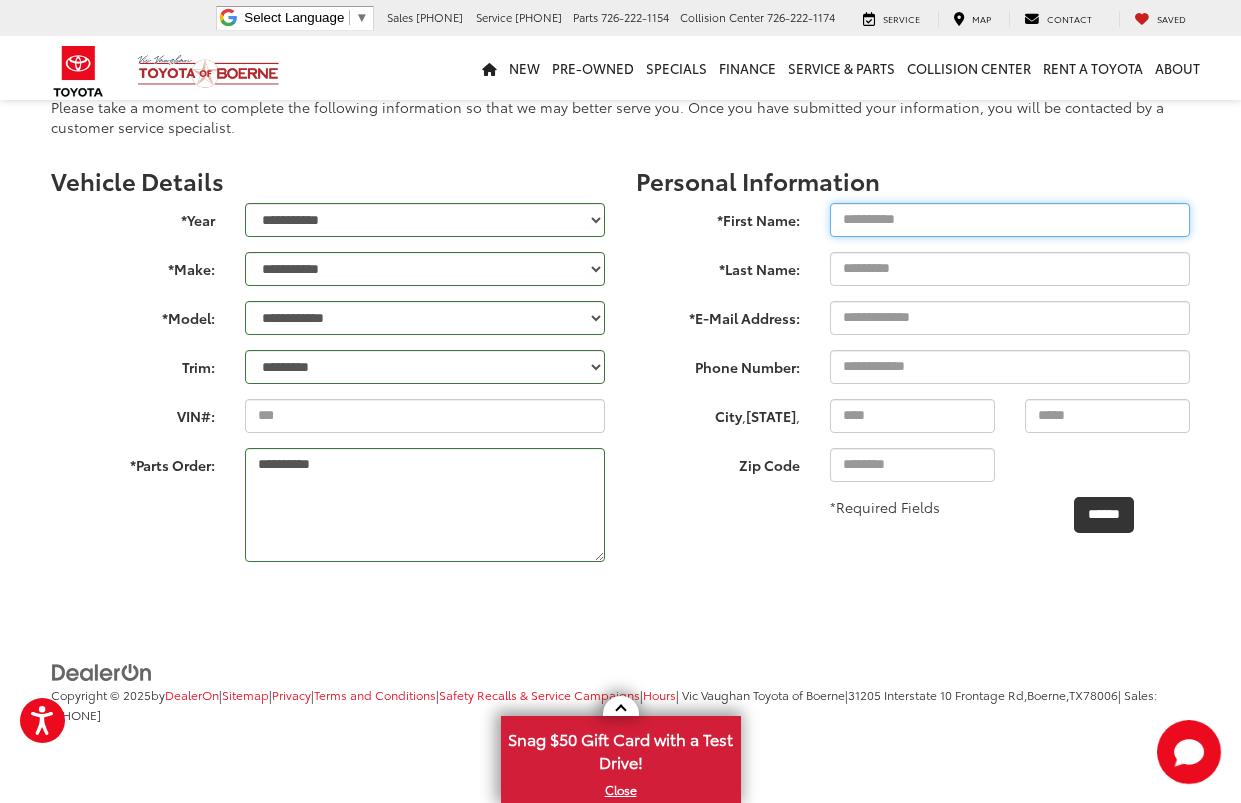 click on "*First Name:" at bounding box center [1010, 220] 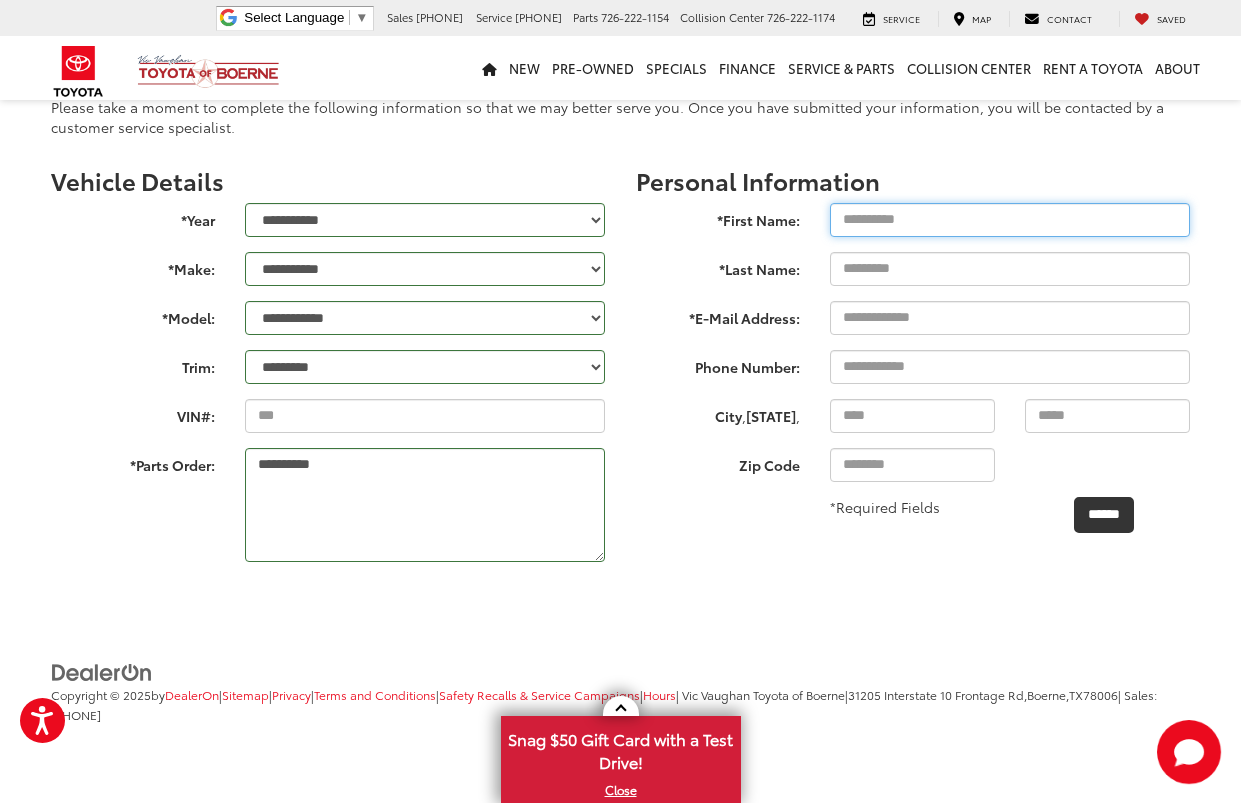 type on "******" 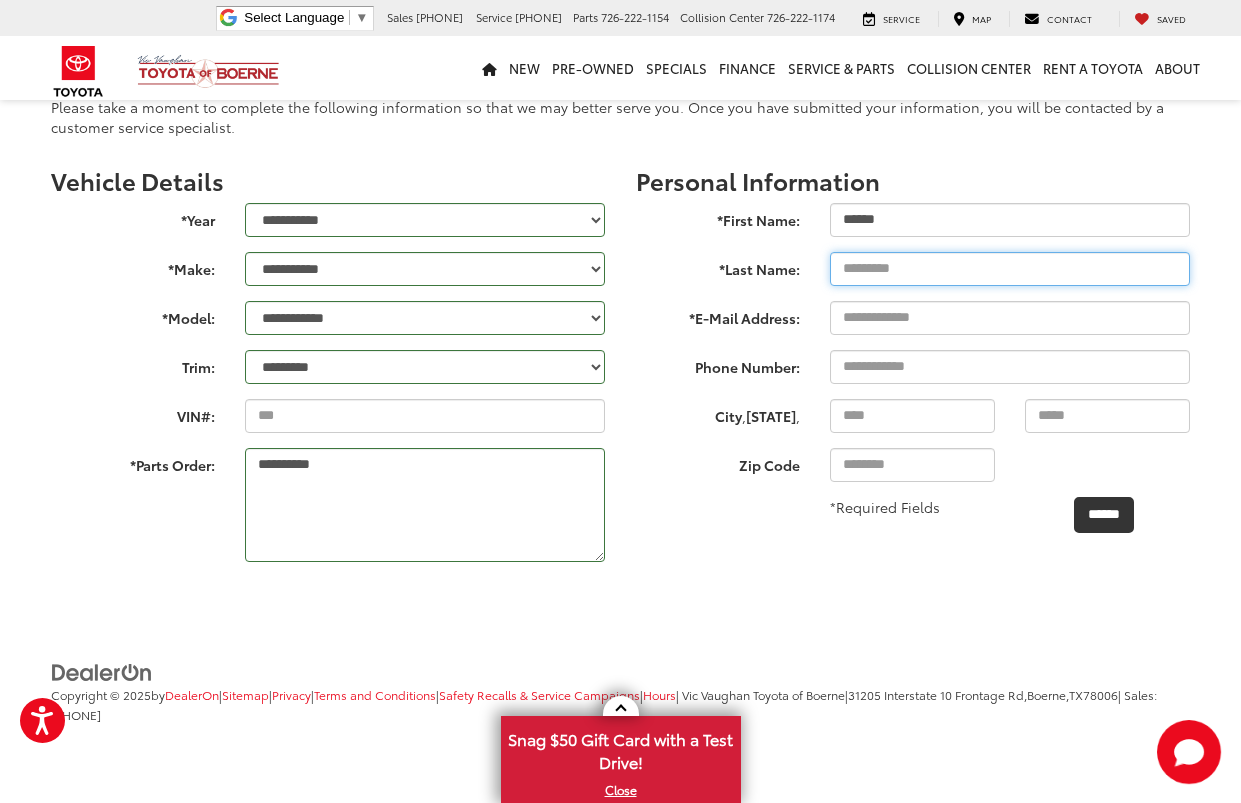 type on "******" 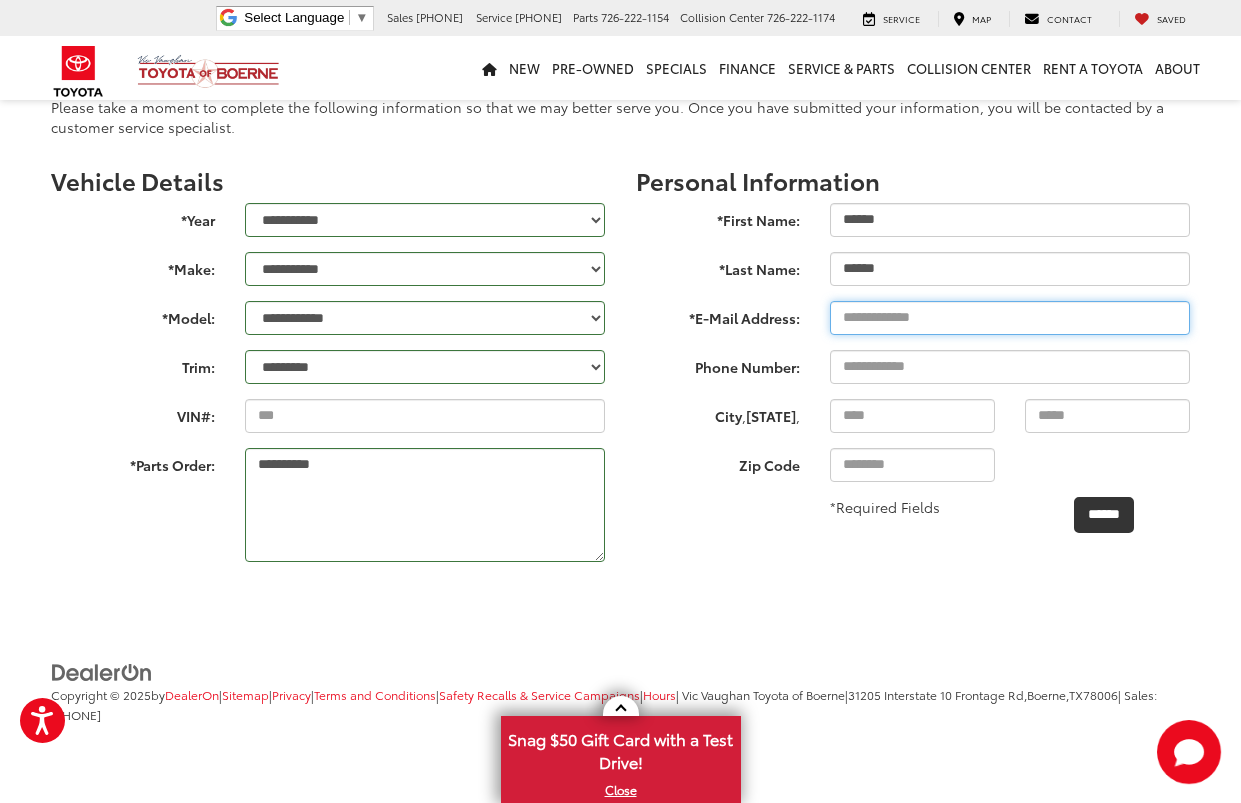 type on "**********" 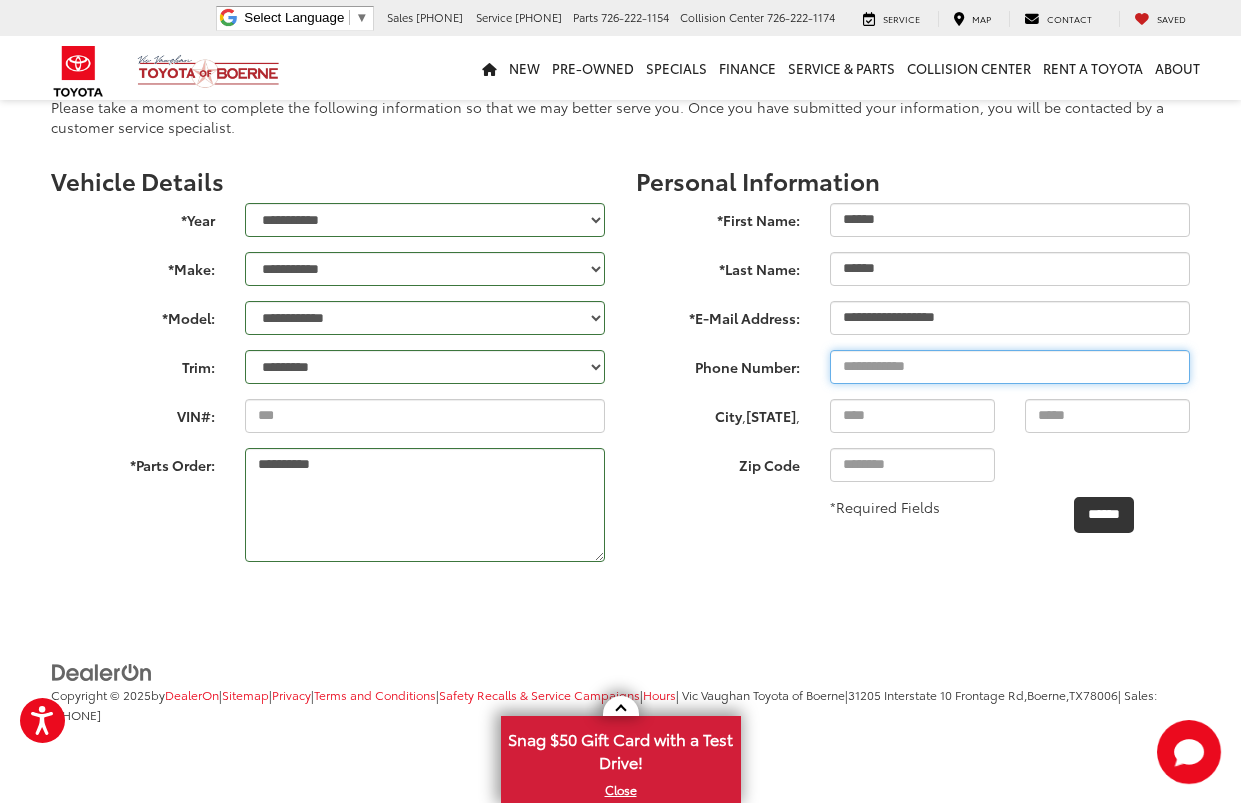 type on "**********" 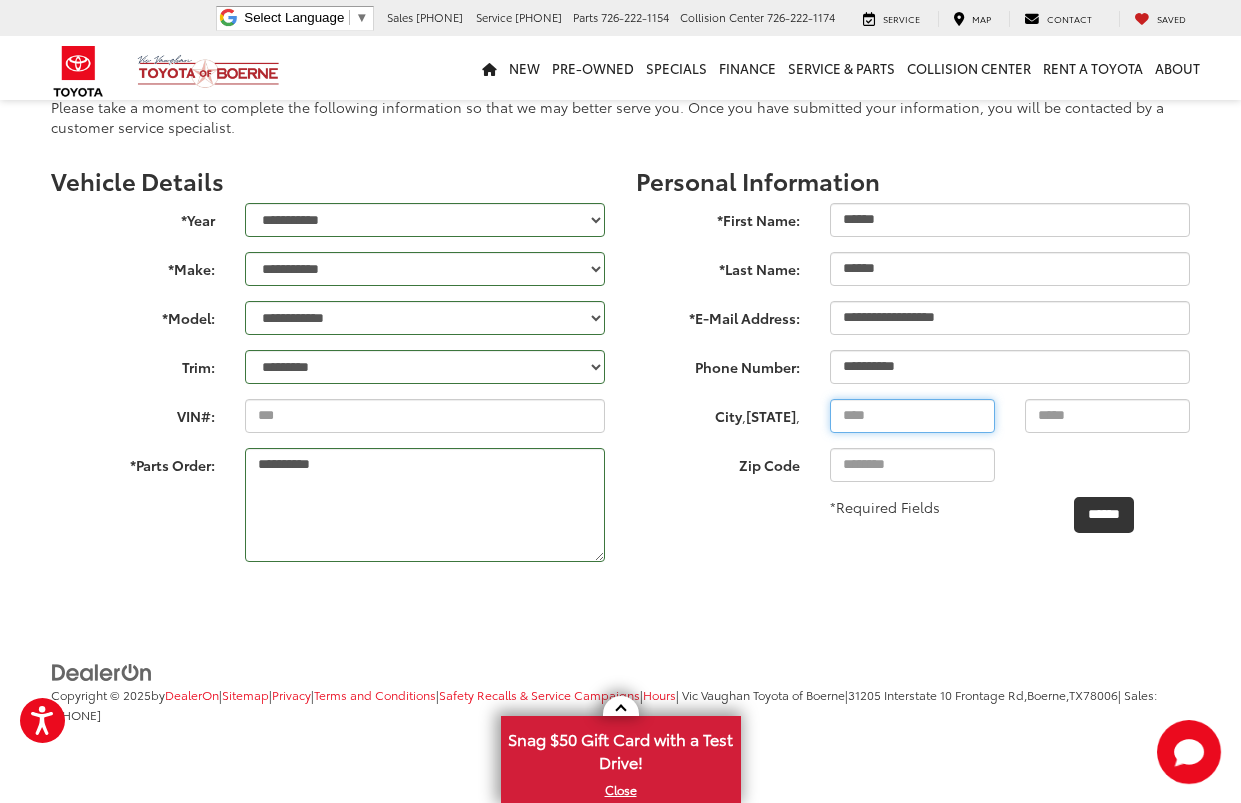 type on "**********" 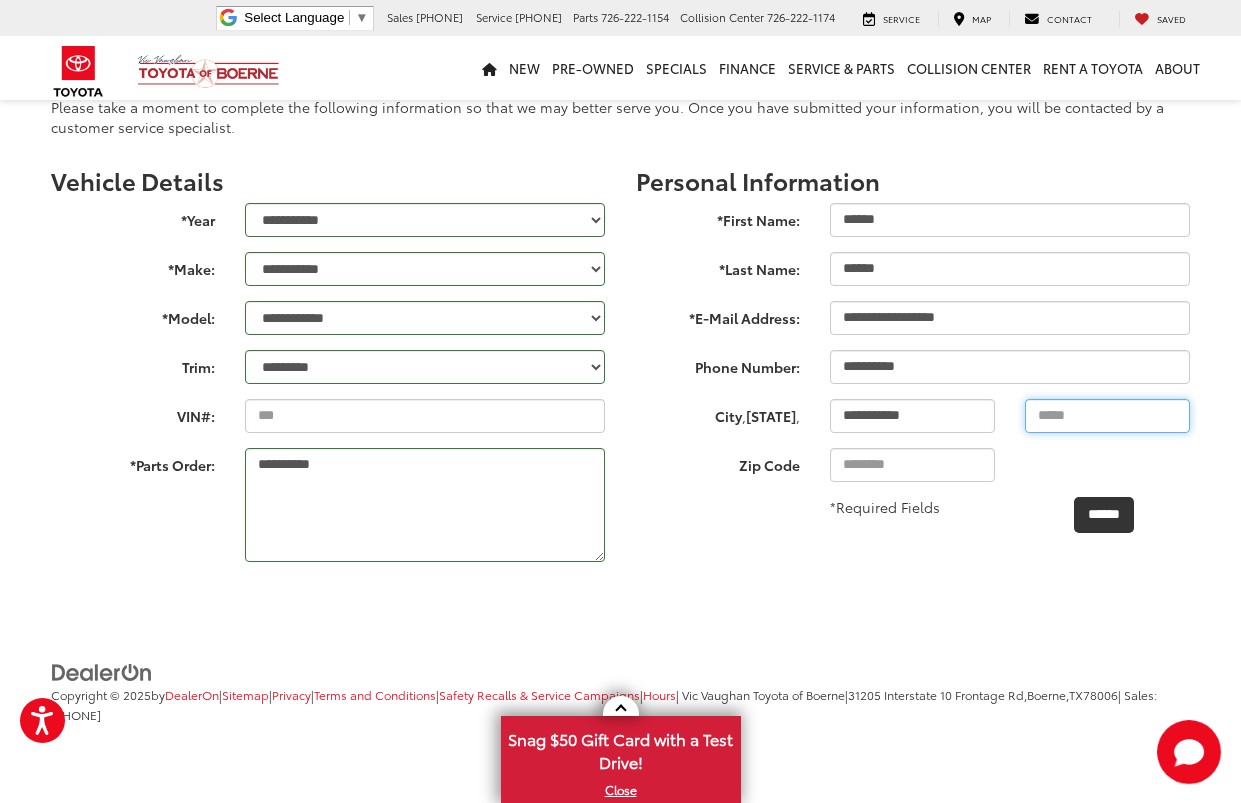 type on "*****" 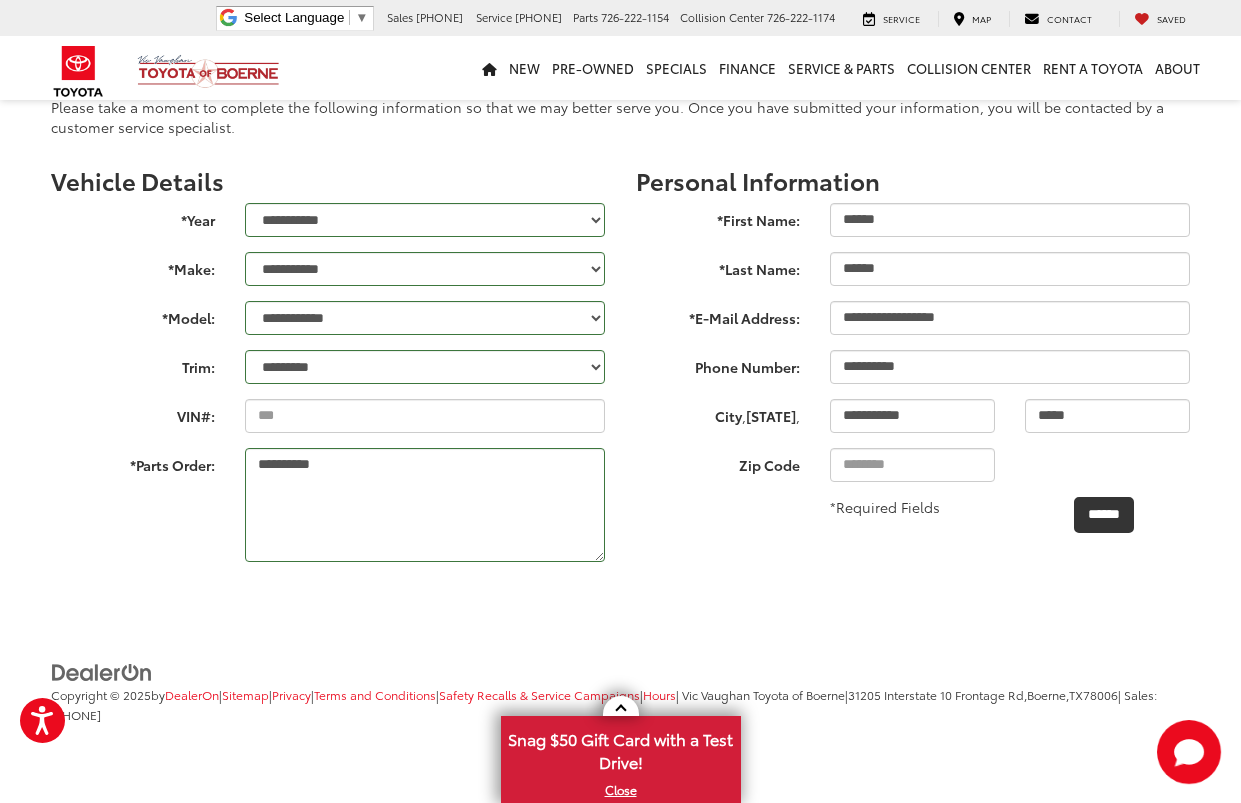 type on "*****" 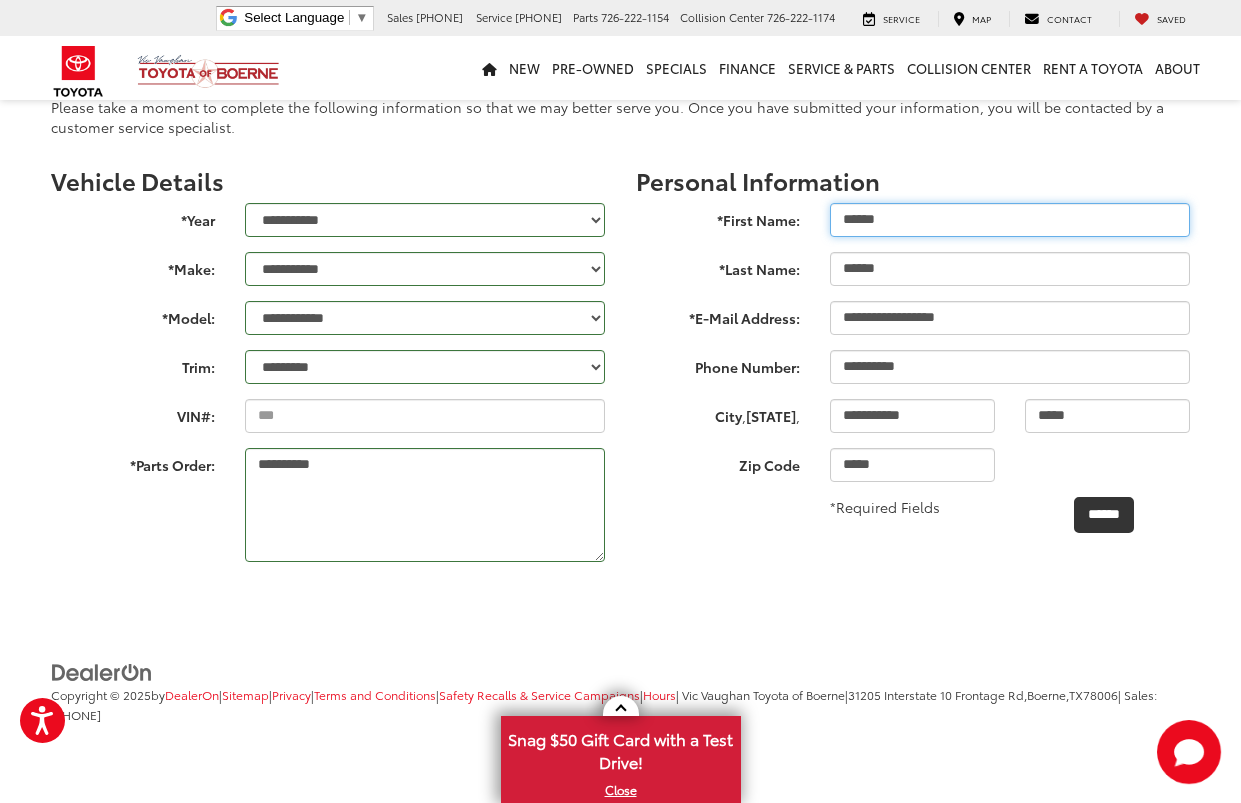 type on "**********" 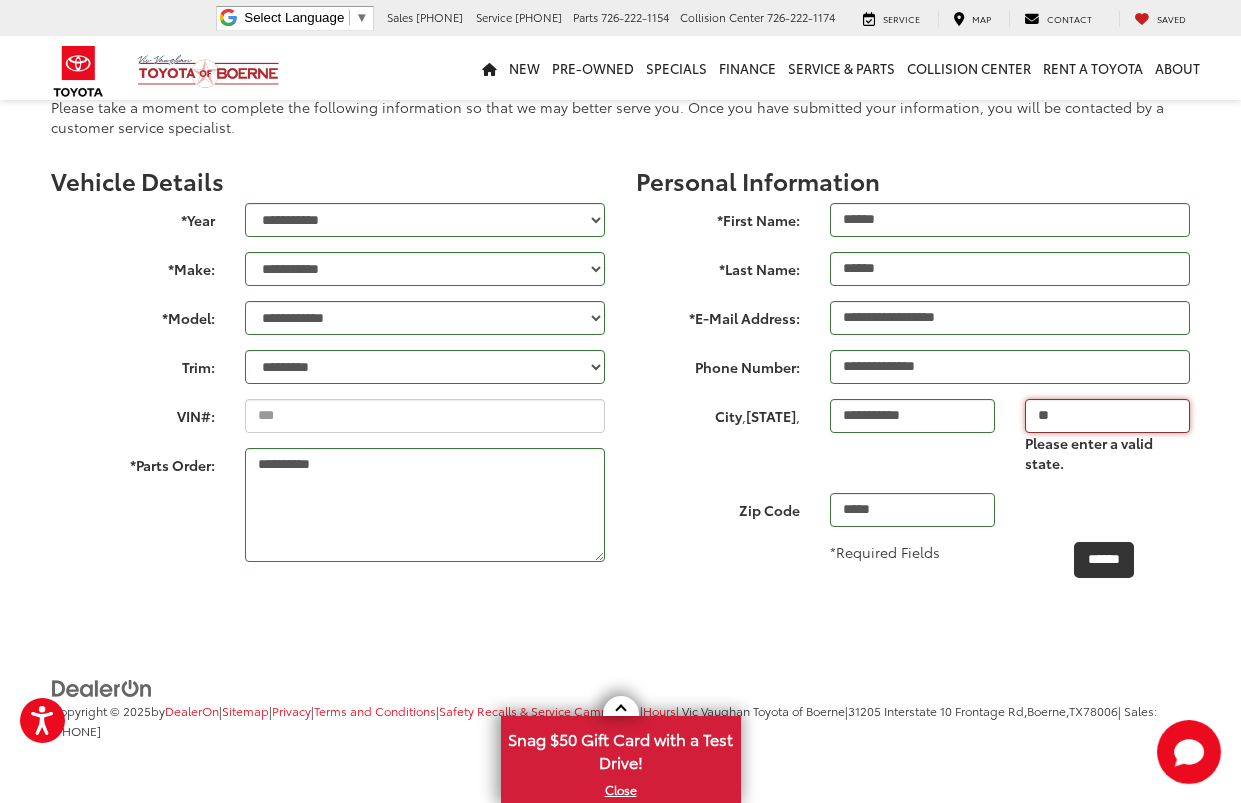 click on "**" at bounding box center [1107, 416] 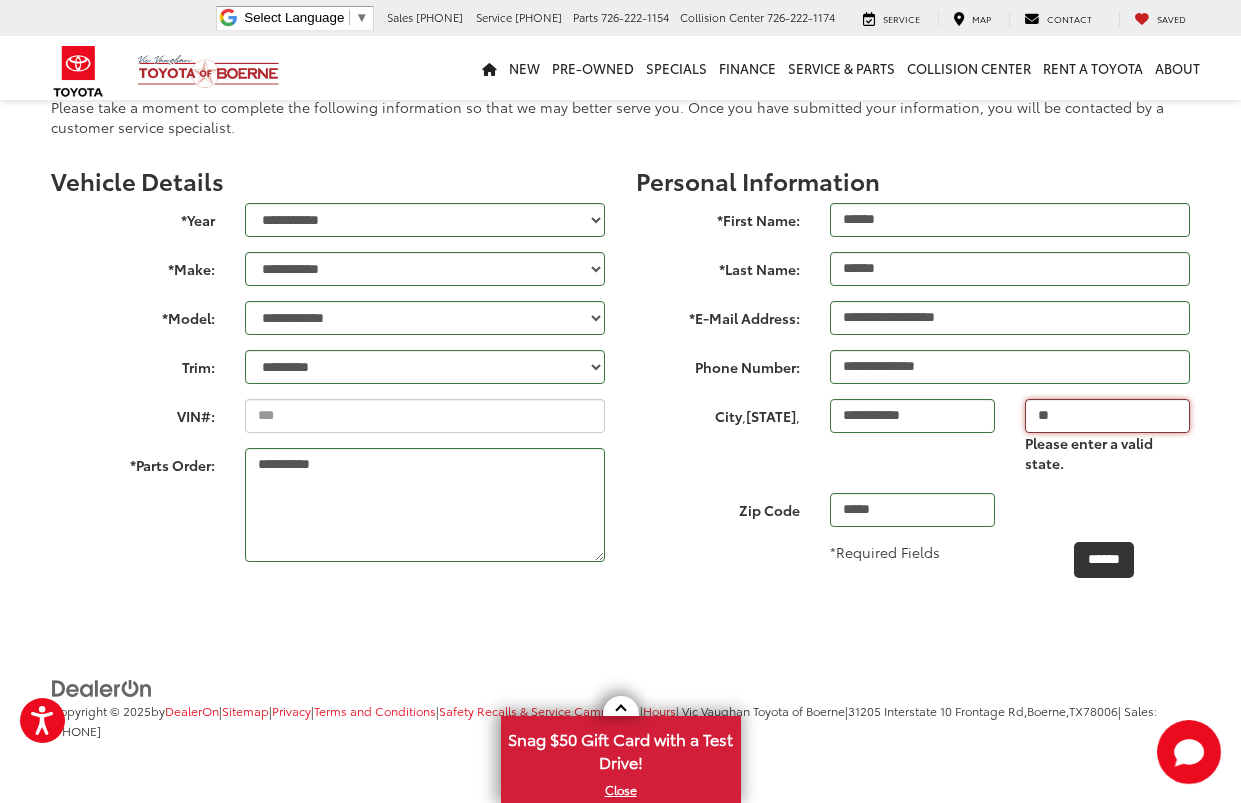 drag, startPoint x: 1087, startPoint y: 410, endPoint x: 1014, endPoint y: 402, distance: 73.43705 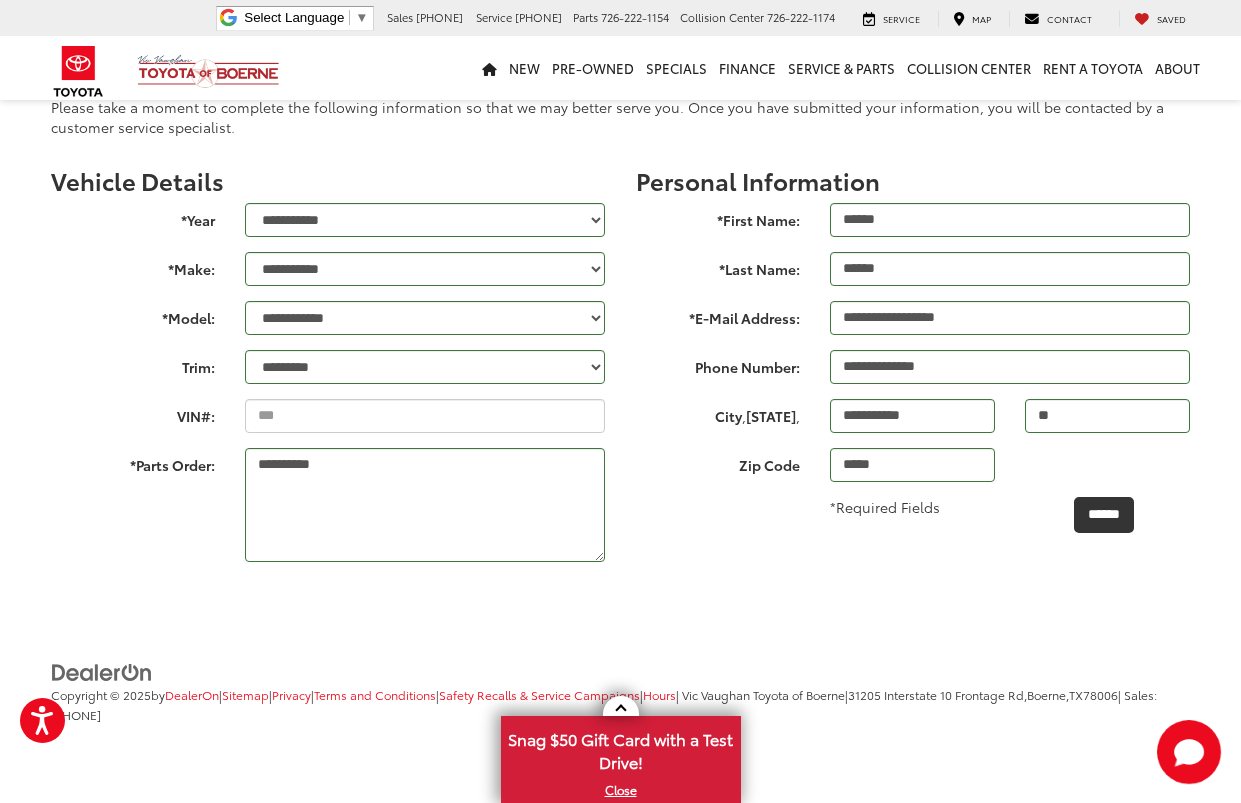 click on "**********" at bounding box center (621, 362) 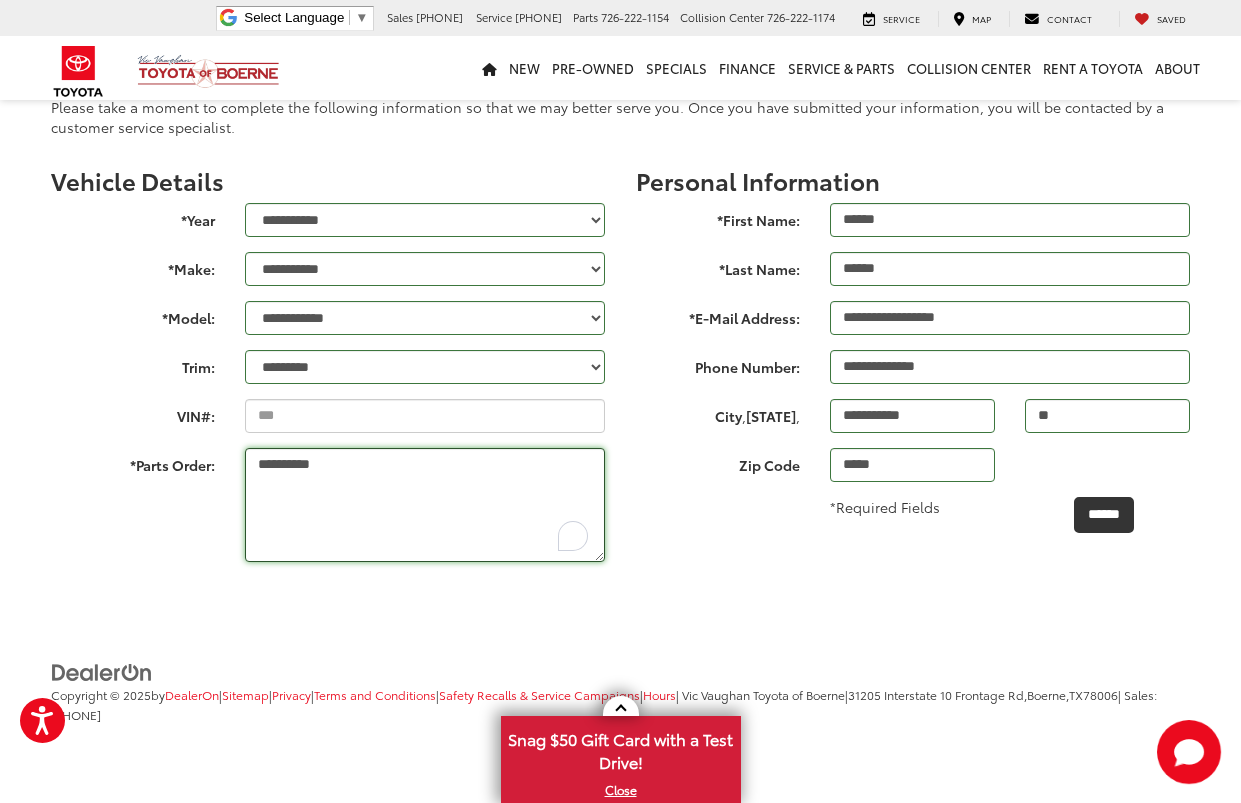 click on "**********" at bounding box center [425, 505] 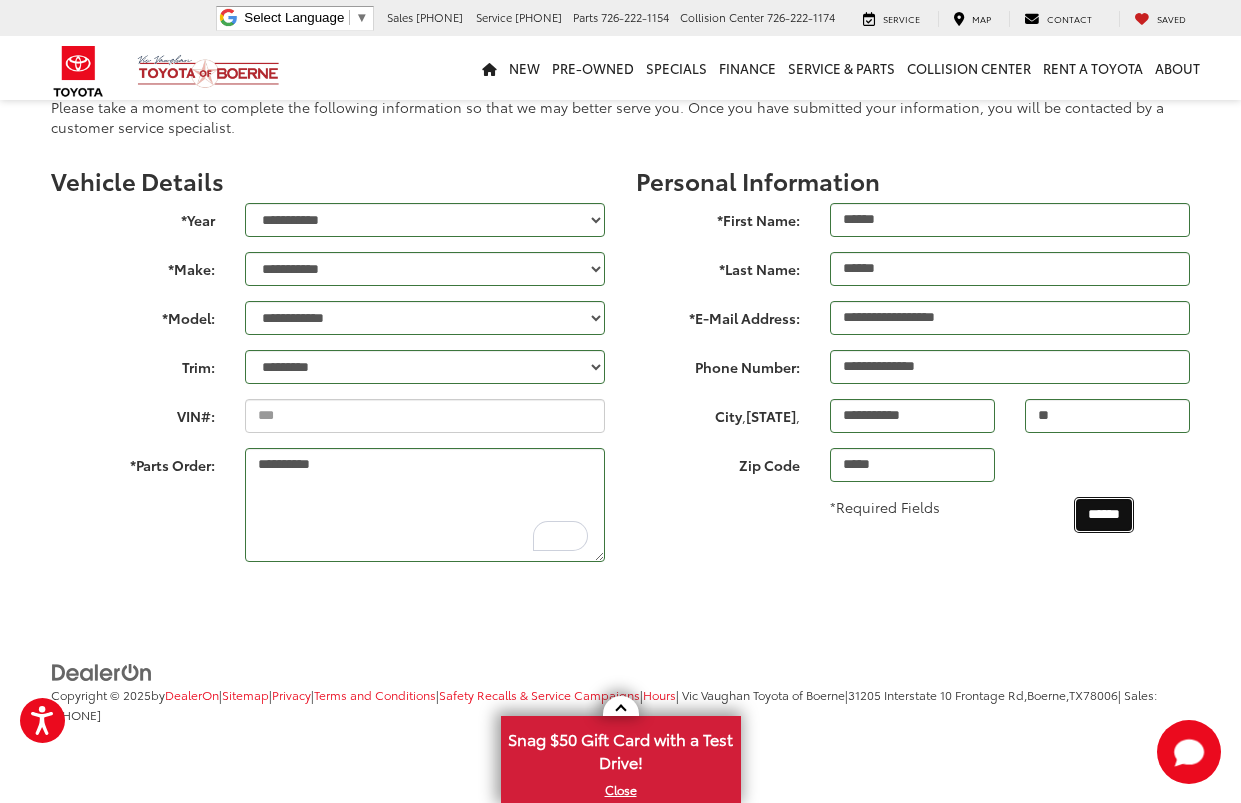 drag, startPoint x: 1091, startPoint y: 514, endPoint x: 701, endPoint y: 525, distance: 390.1551 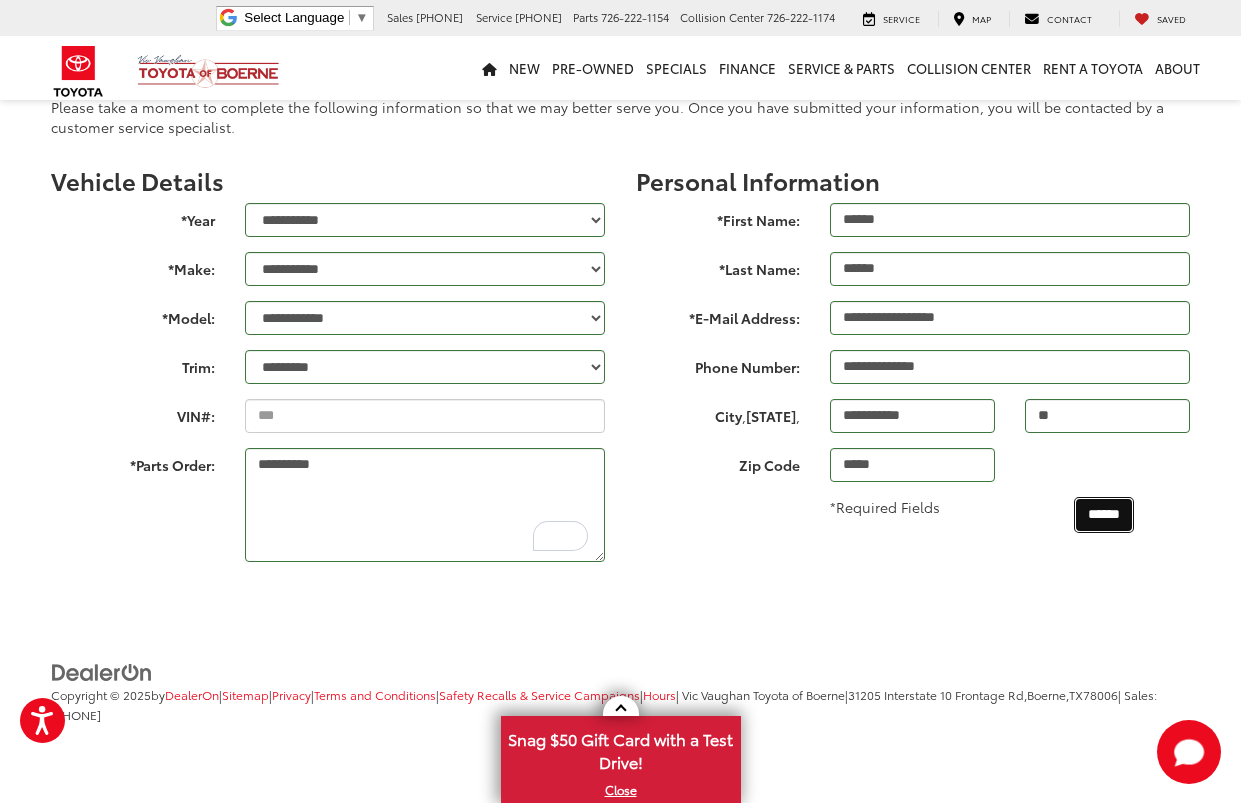 click on "*Required Fields
******" at bounding box center (913, 515) 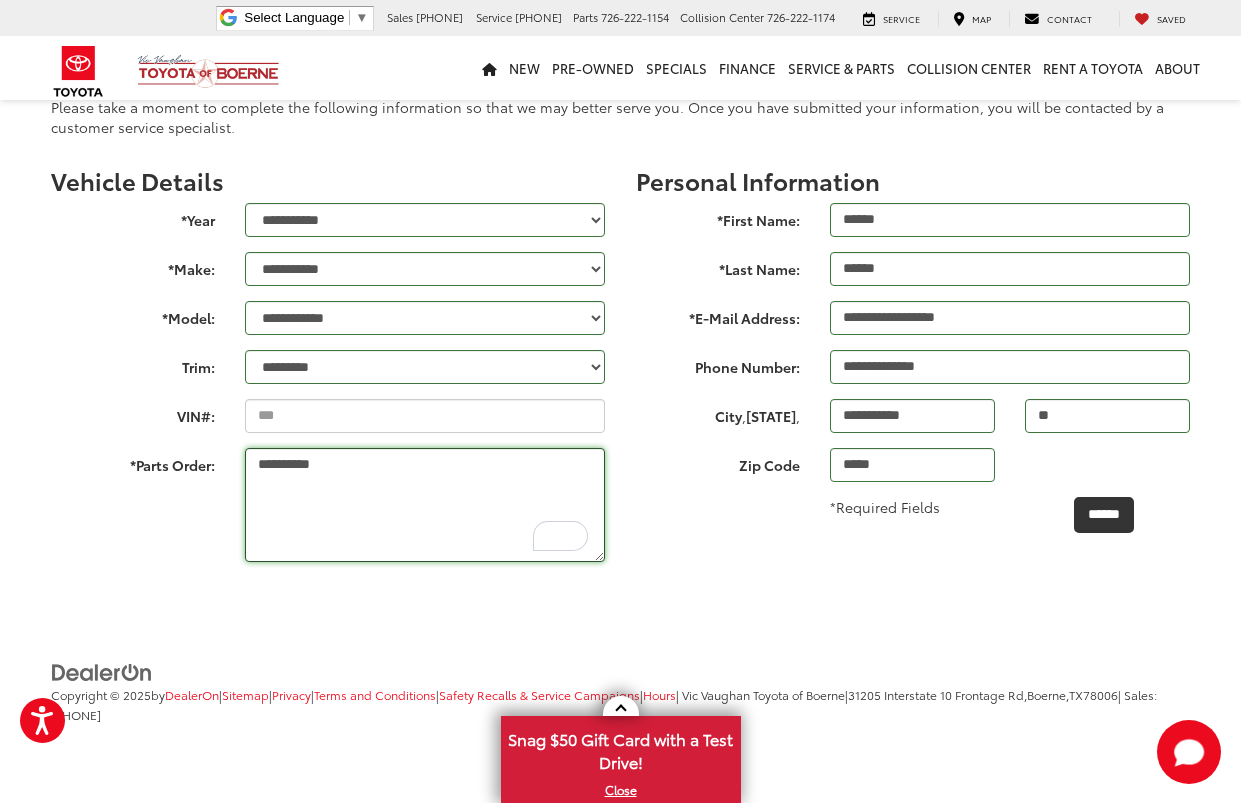 drag, startPoint x: 414, startPoint y: 447, endPoint x: 397, endPoint y: 455, distance: 18.788294 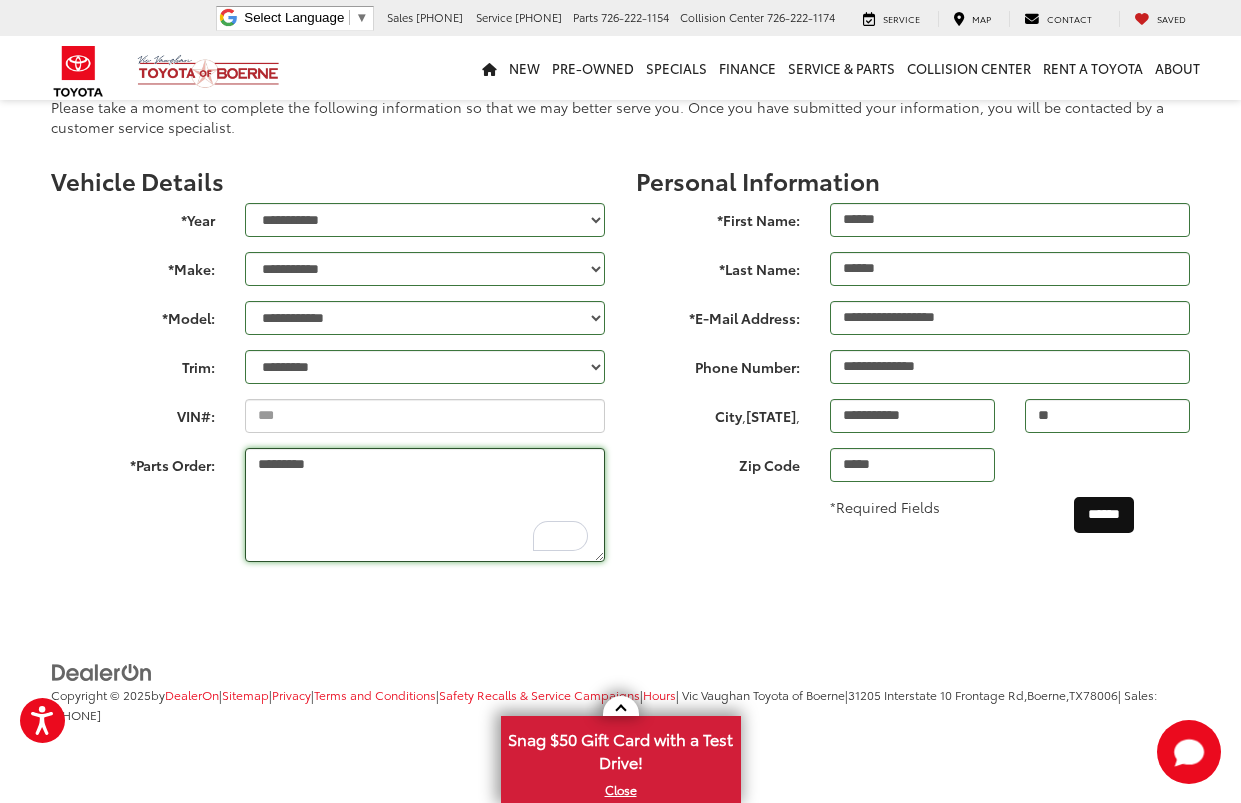 type on "*********" 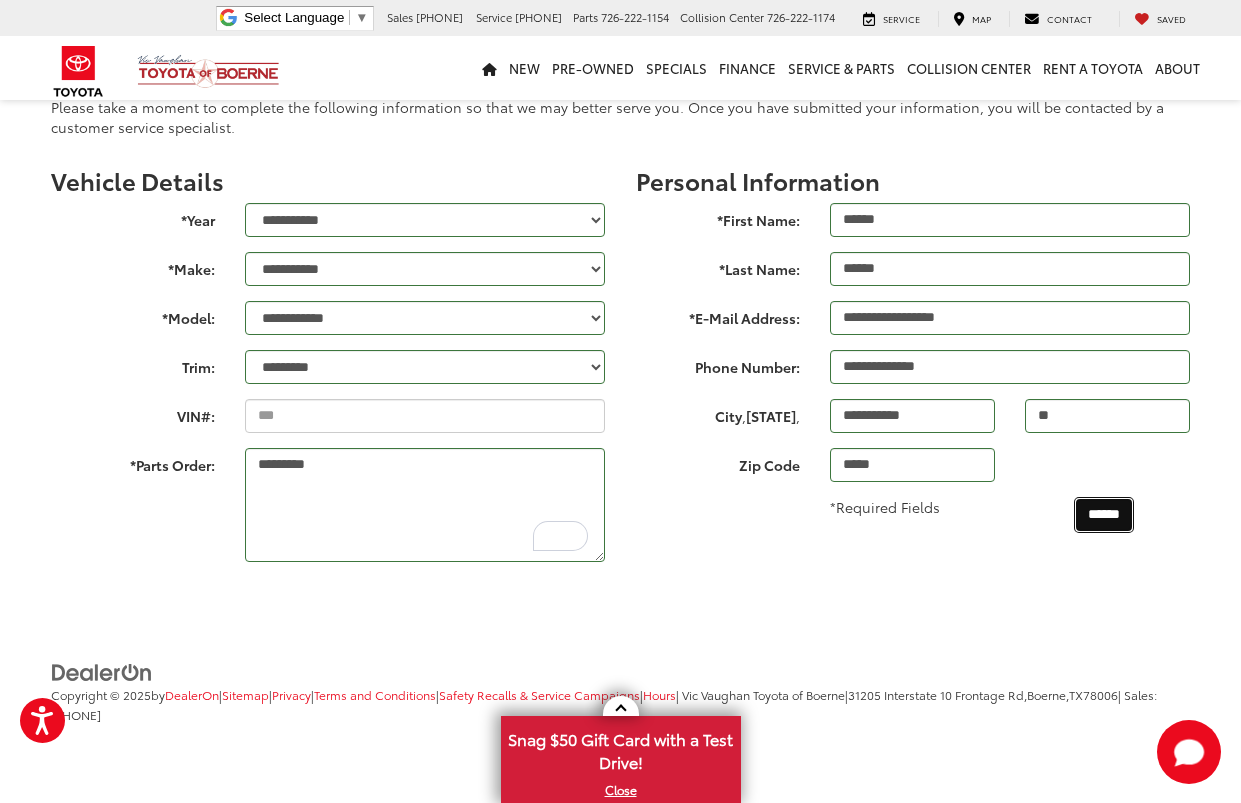 click on "******" at bounding box center [1104, 515] 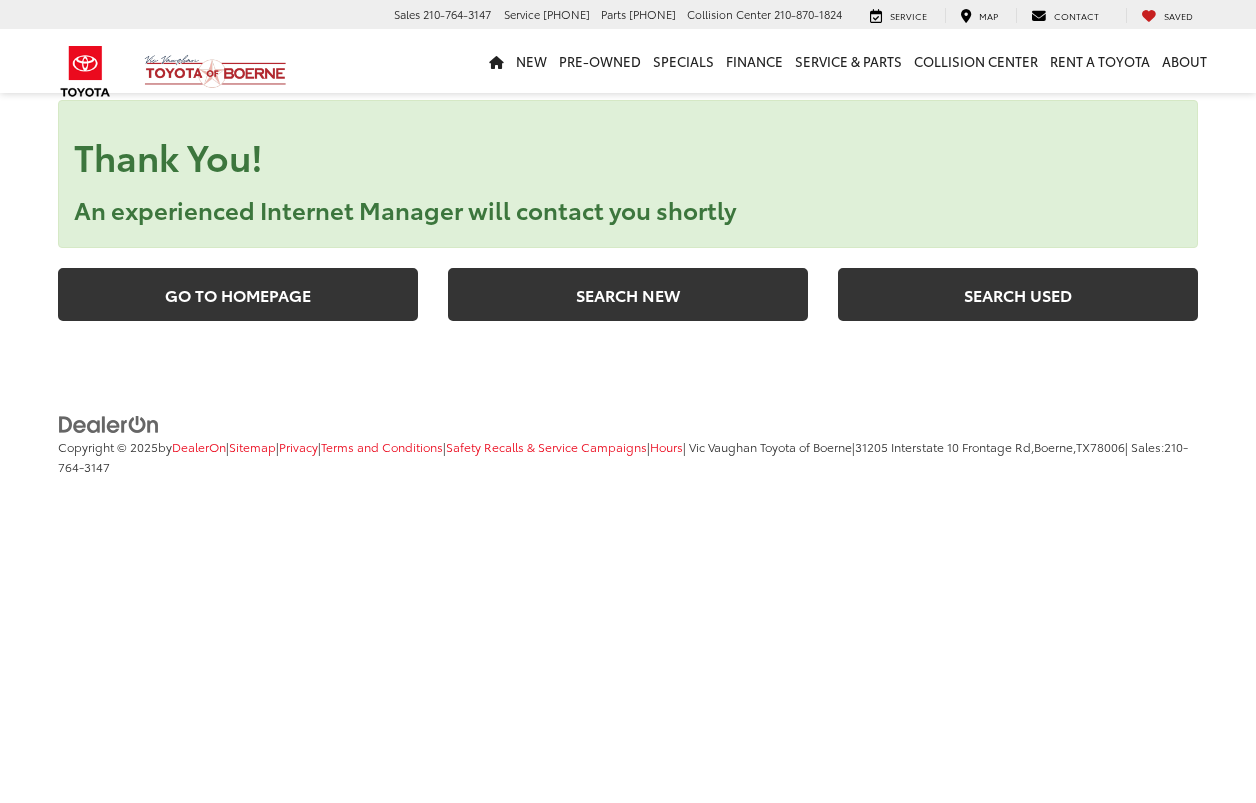 scroll, scrollTop: 0, scrollLeft: 0, axis: both 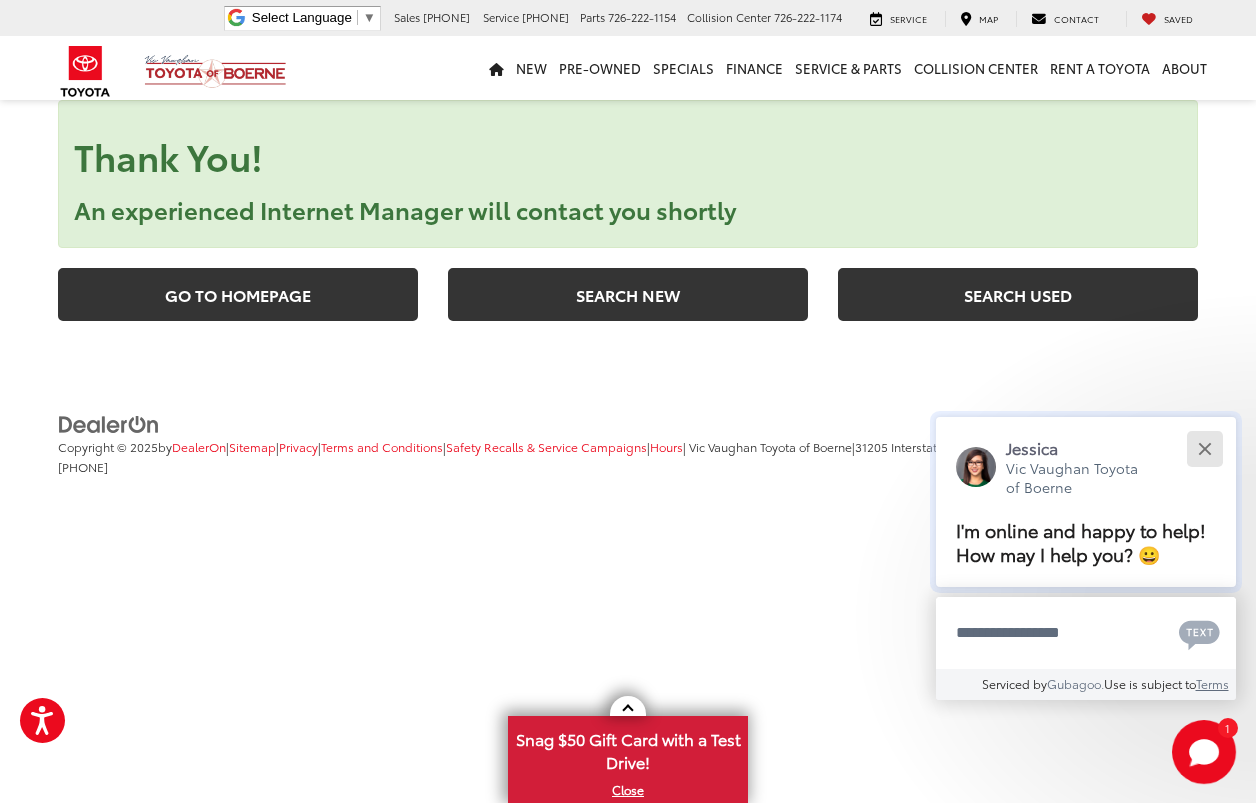 click at bounding box center [1204, 448] 